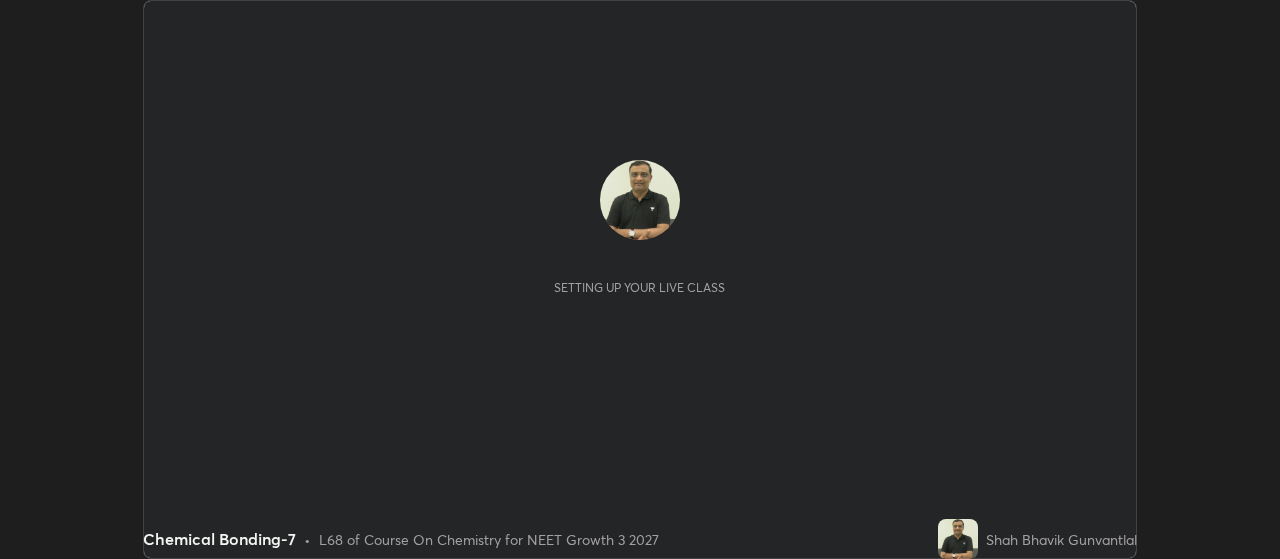 scroll, scrollTop: 0, scrollLeft: 0, axis: both 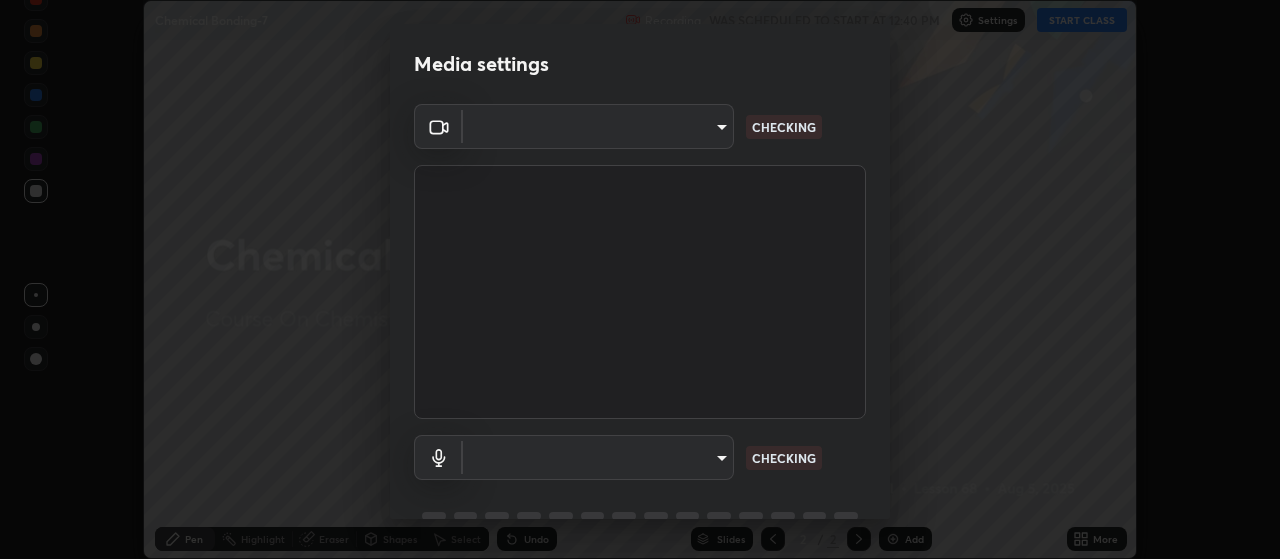type on "80c3748f7047bfa8a2e3beb73f5809e9ad7c39e7d775a1a6b919bd05adb1d46d" 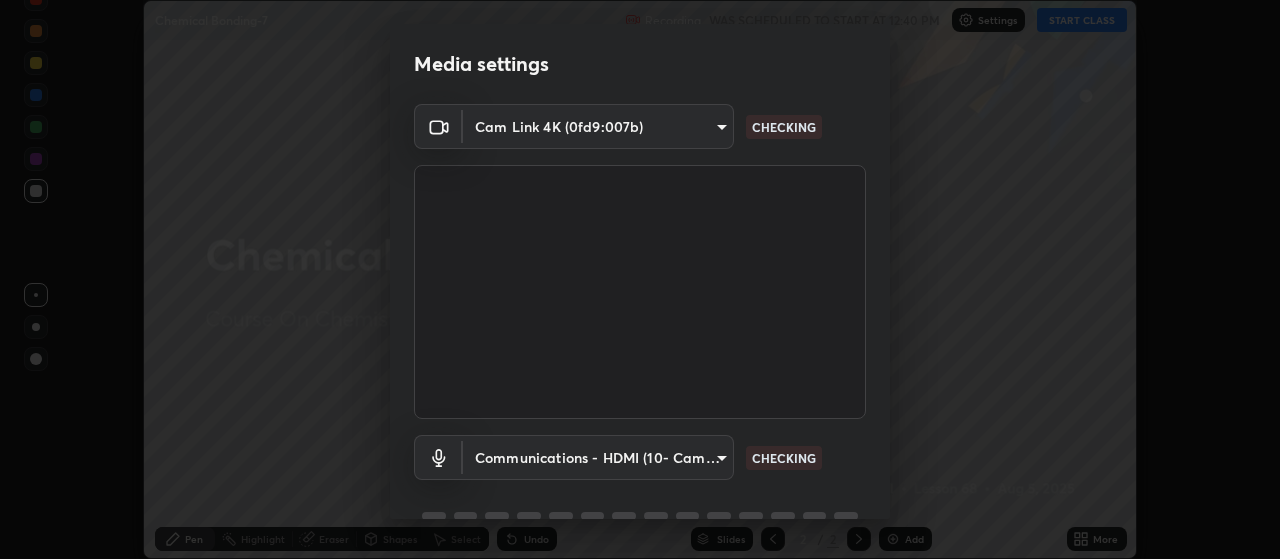 click on "Cam Link 4K (0fd9:007b) [HASH] CHECKING Communications - HDMI (10- Cam Link 4K) communications CHECKING" at bounding box center [640, 328] 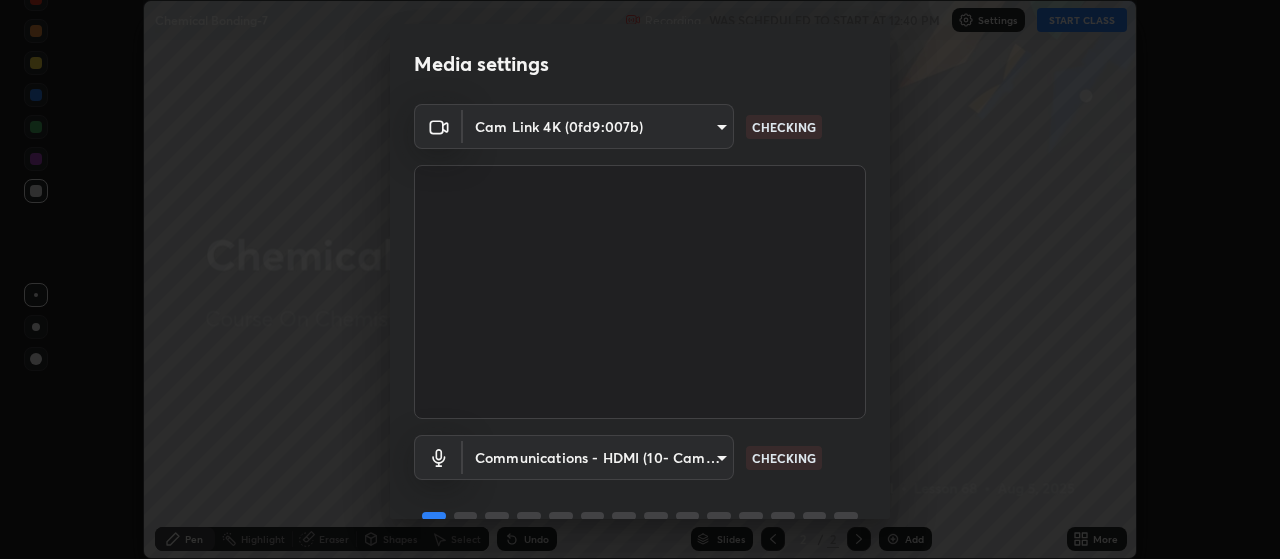 scroll, scrollTop: 97, scrollLeft: 0, axis: vertical 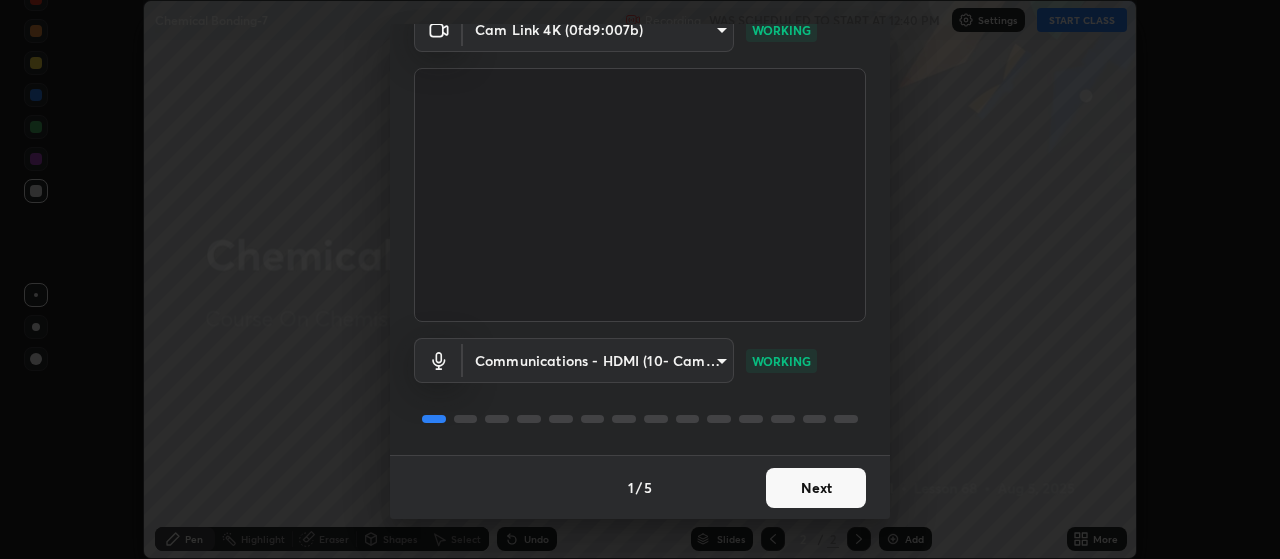click on "Next" at bounding box center (816, 488) 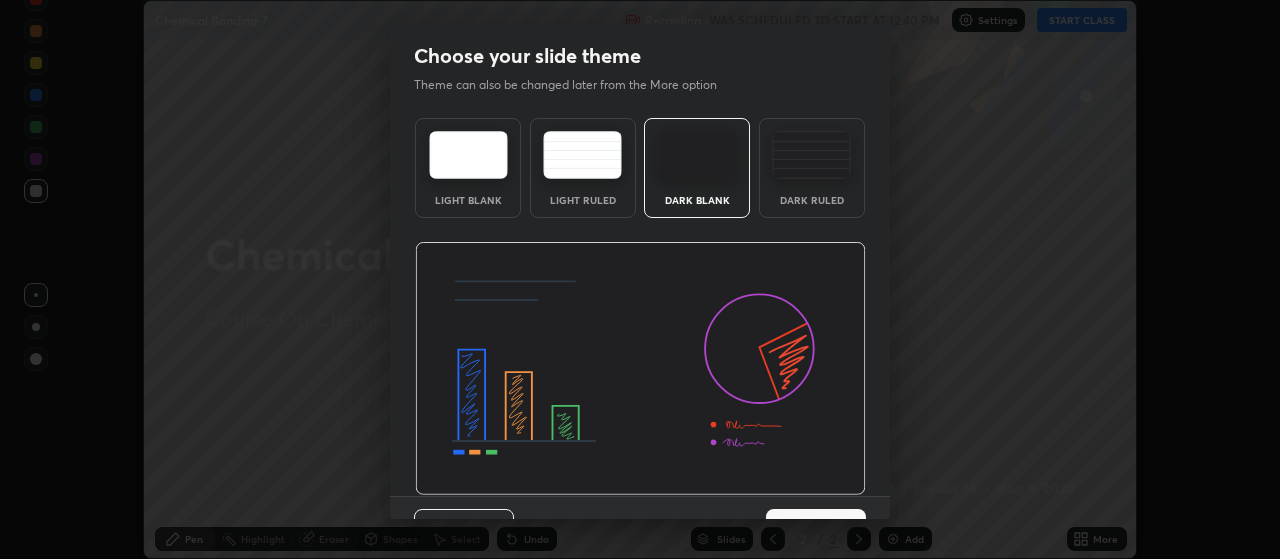 click at bounding box center [640, 369] 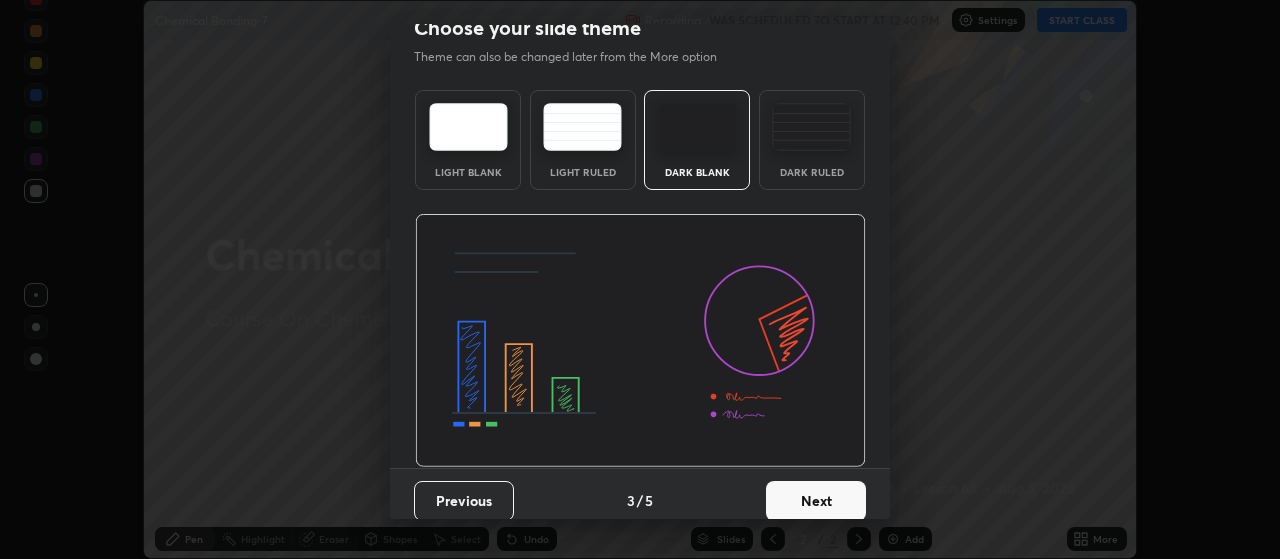 scroll, scrollTop: 41, scrollLeft: 0, axis: vertical 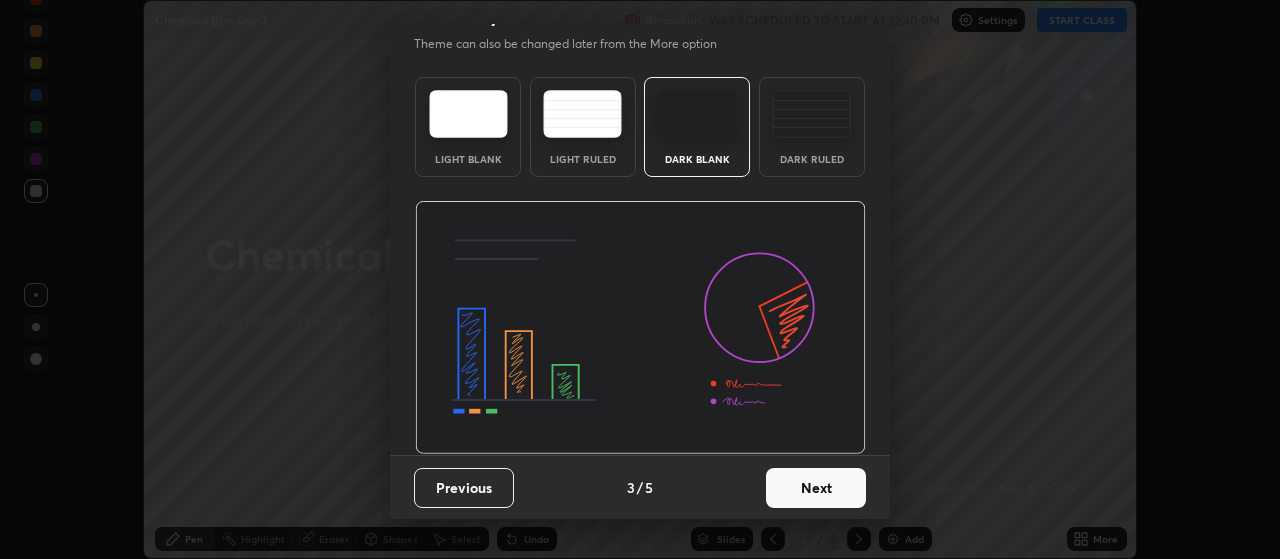 click on "Dark Ruled" at bounding box center [812, 127] 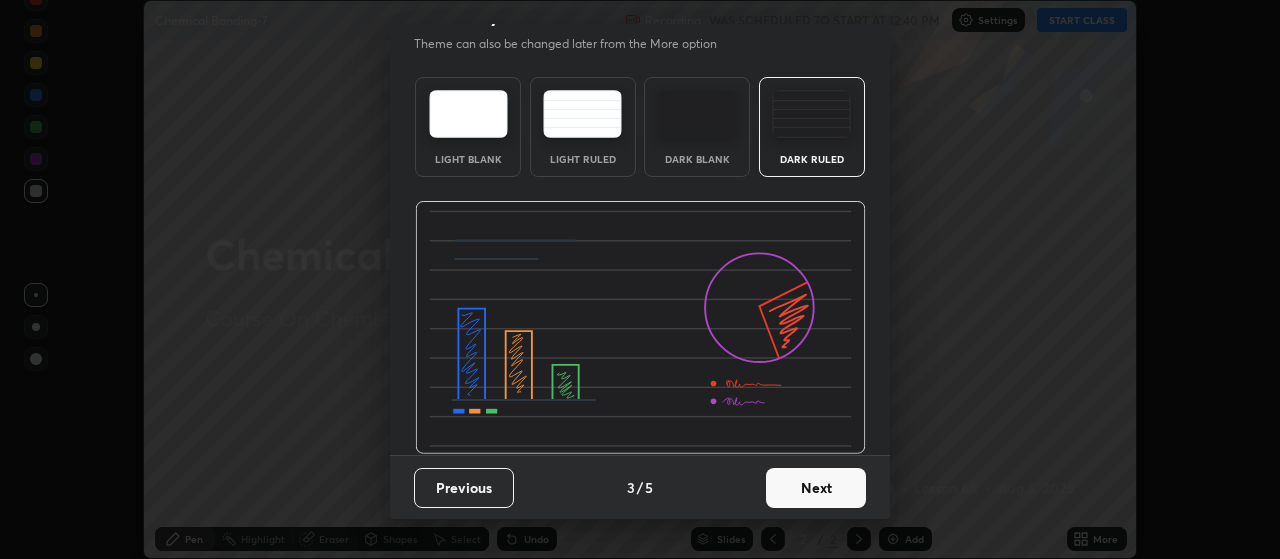 click on "Next" at bounding box center (816, 488) 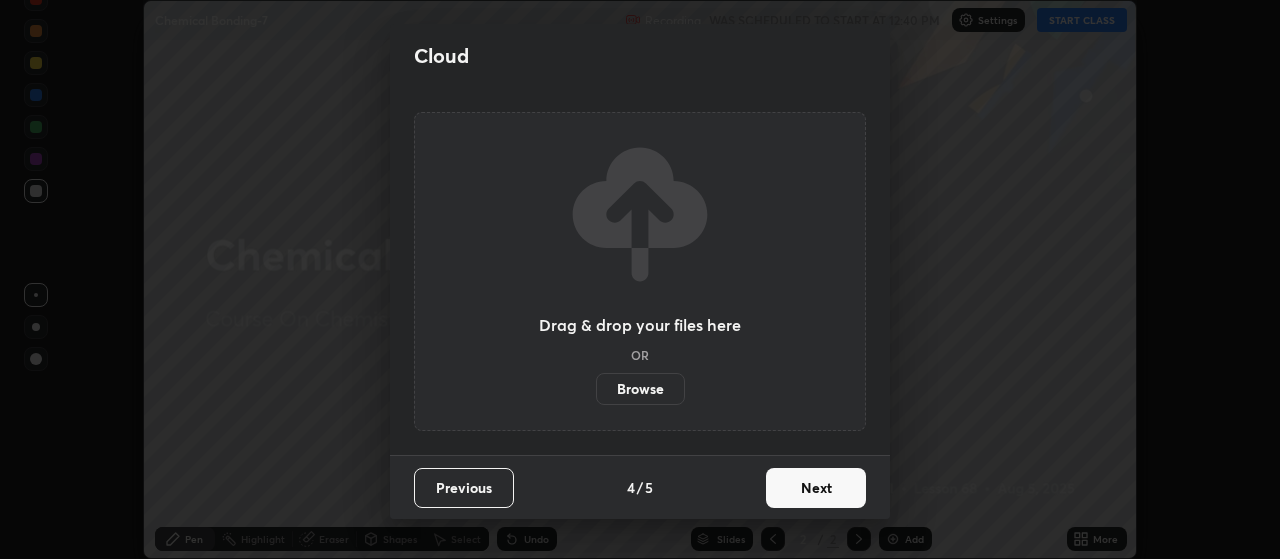 click on "Next" at bounding box center (816, 488) 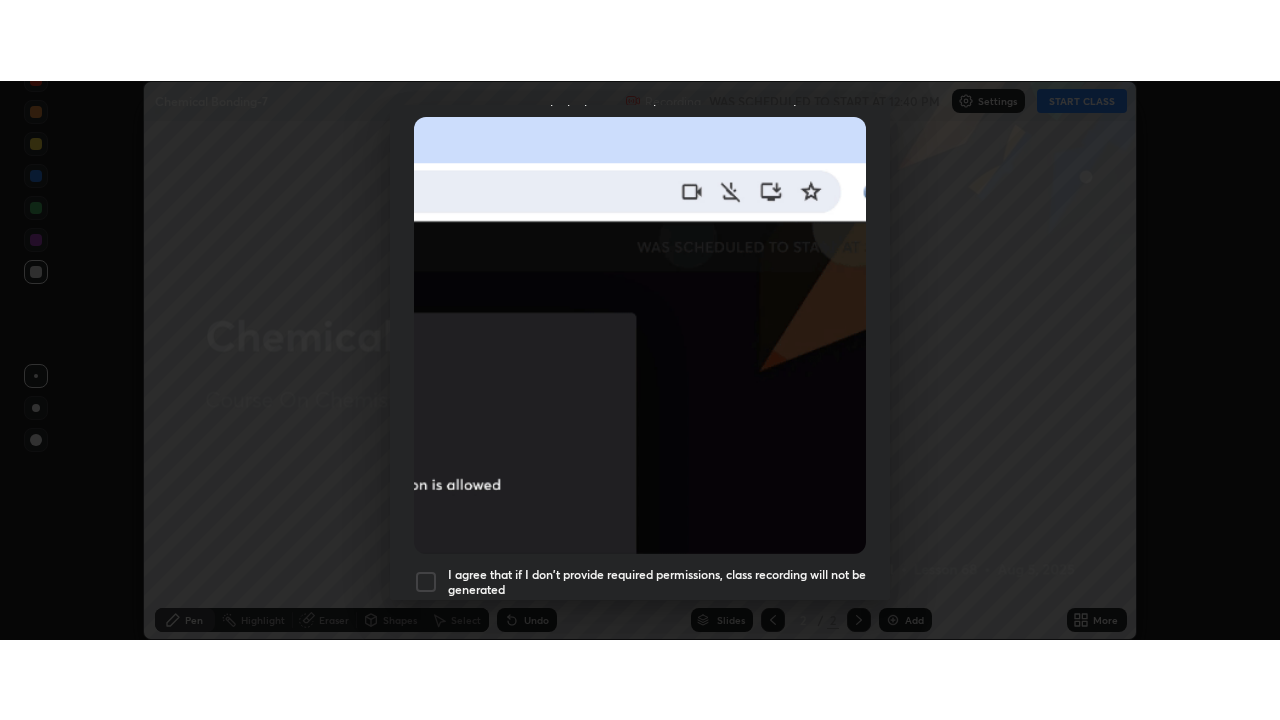 scroll, scrollTop: 505, scrollLeft: 0, axis: vertical 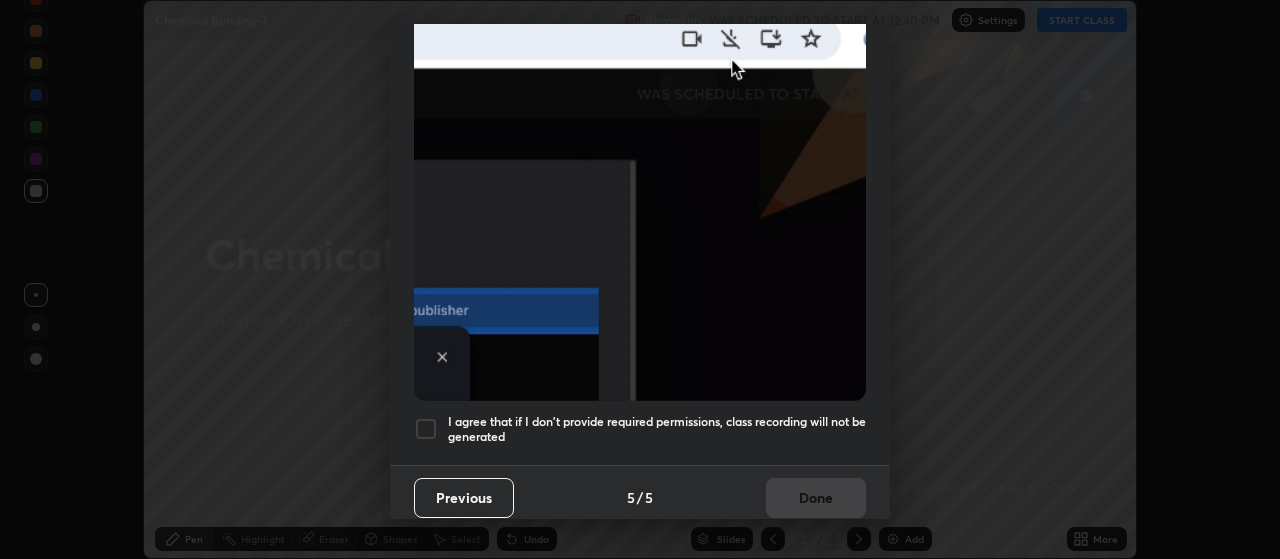 click at bounding box center [426, 429] 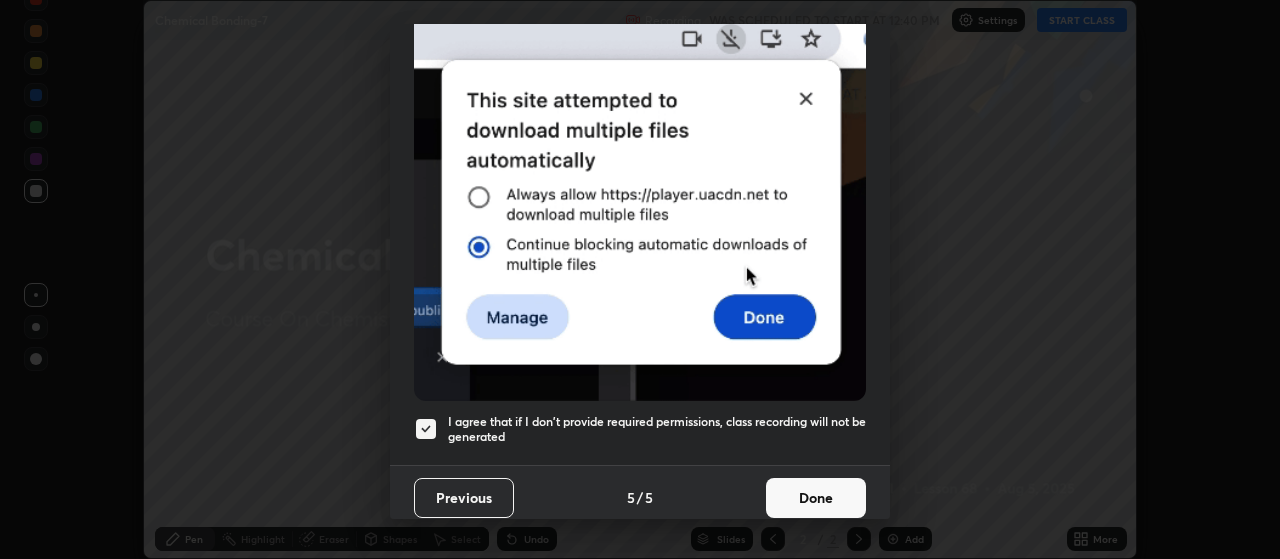 click on "Done" at bounding box center [816, 498] 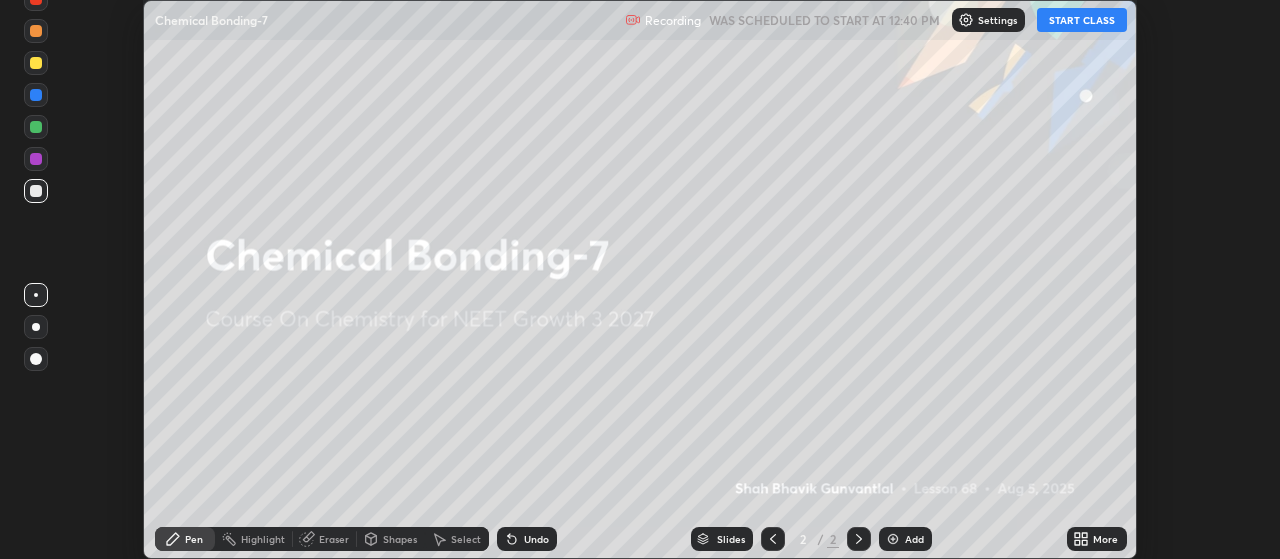 click on "START CLASS" at bounding box center [1082, 20] 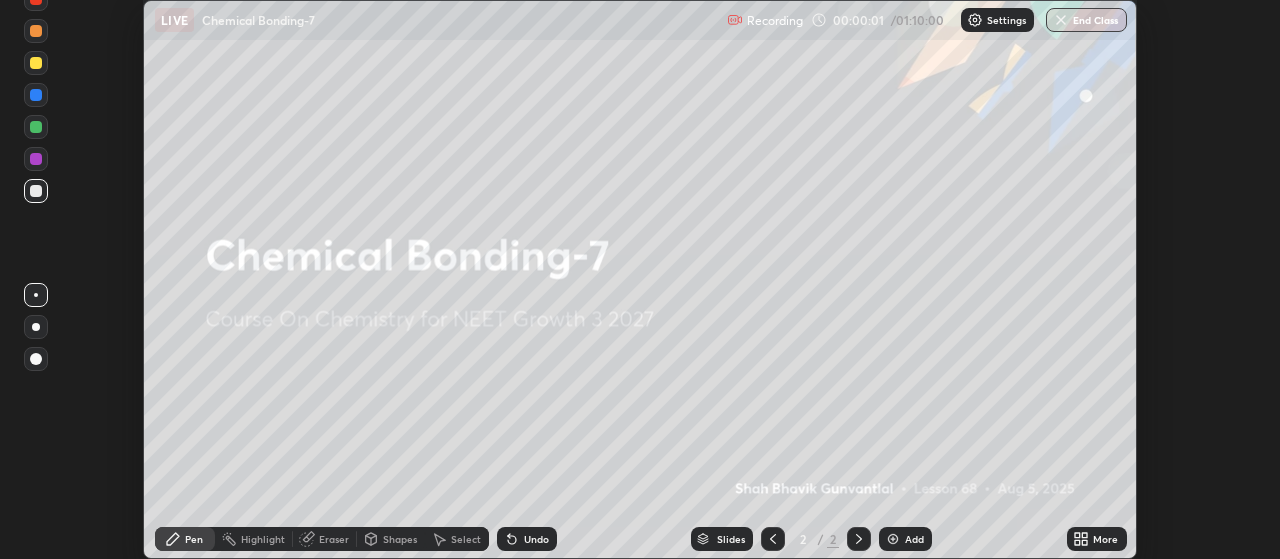 click on "More" at bounding box center [1105, 539] 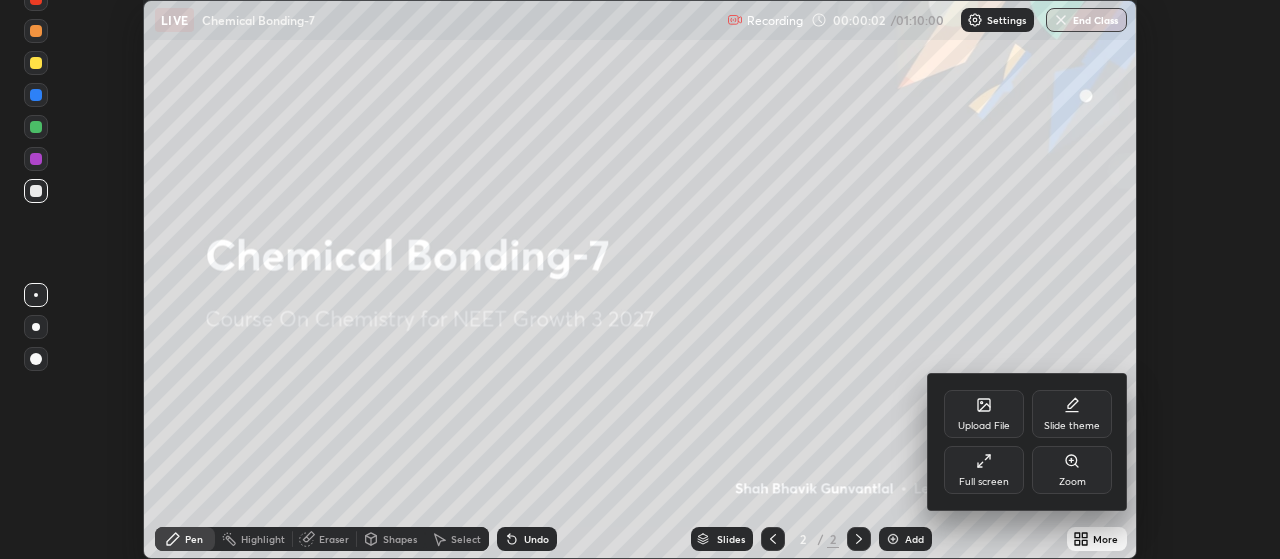 click on "Full screen" at bounding box center [984, 470] 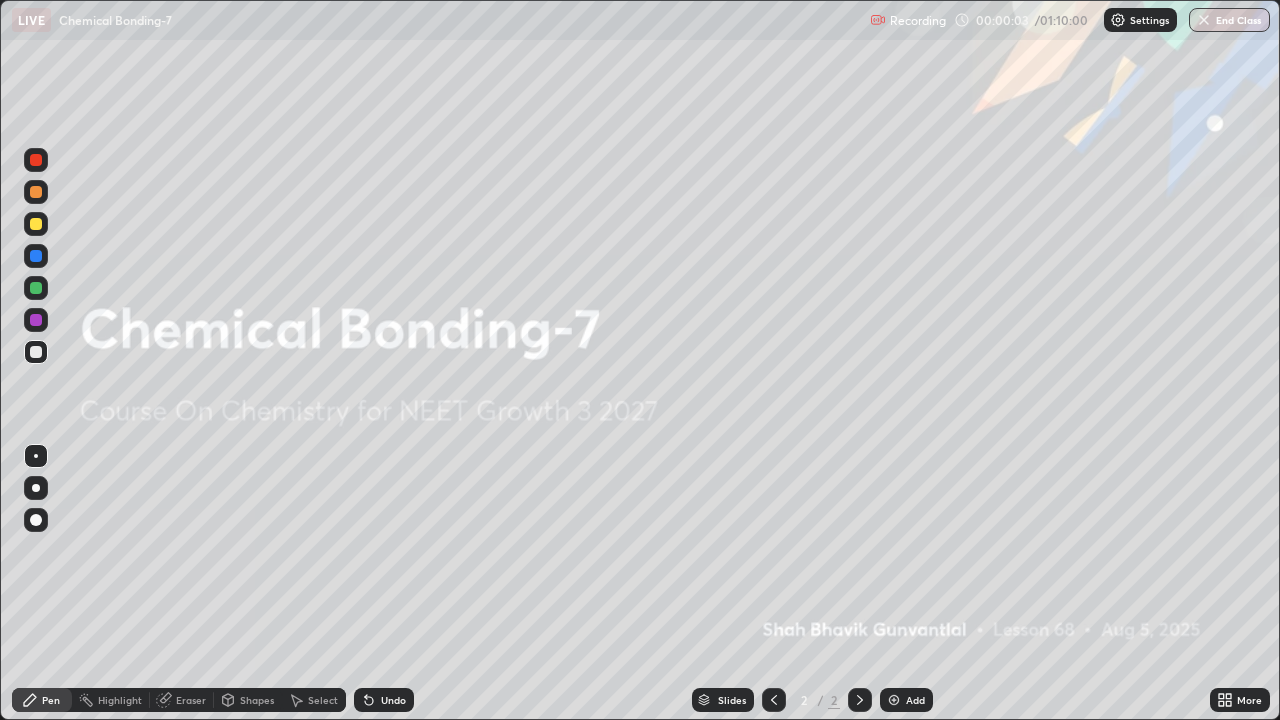 scroll, scrollTop: 99280, scrollLeft: 98720, axis: both 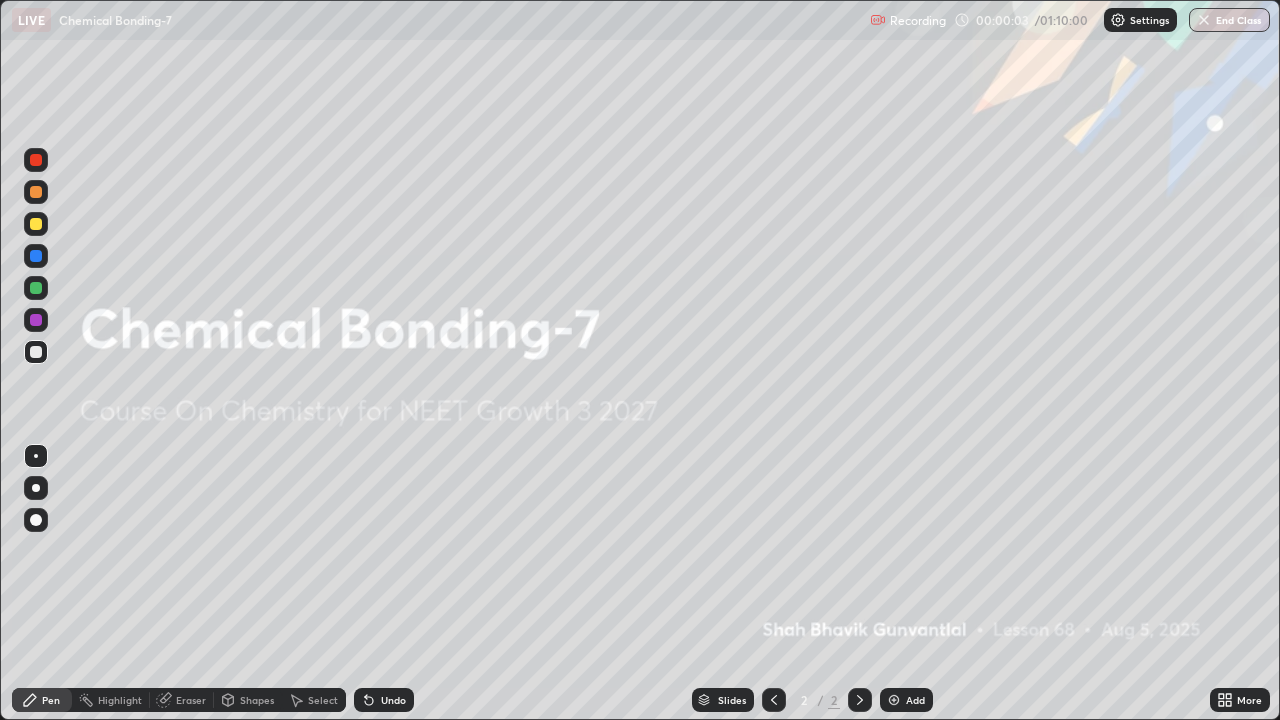 click at bounding box center (894, 700) 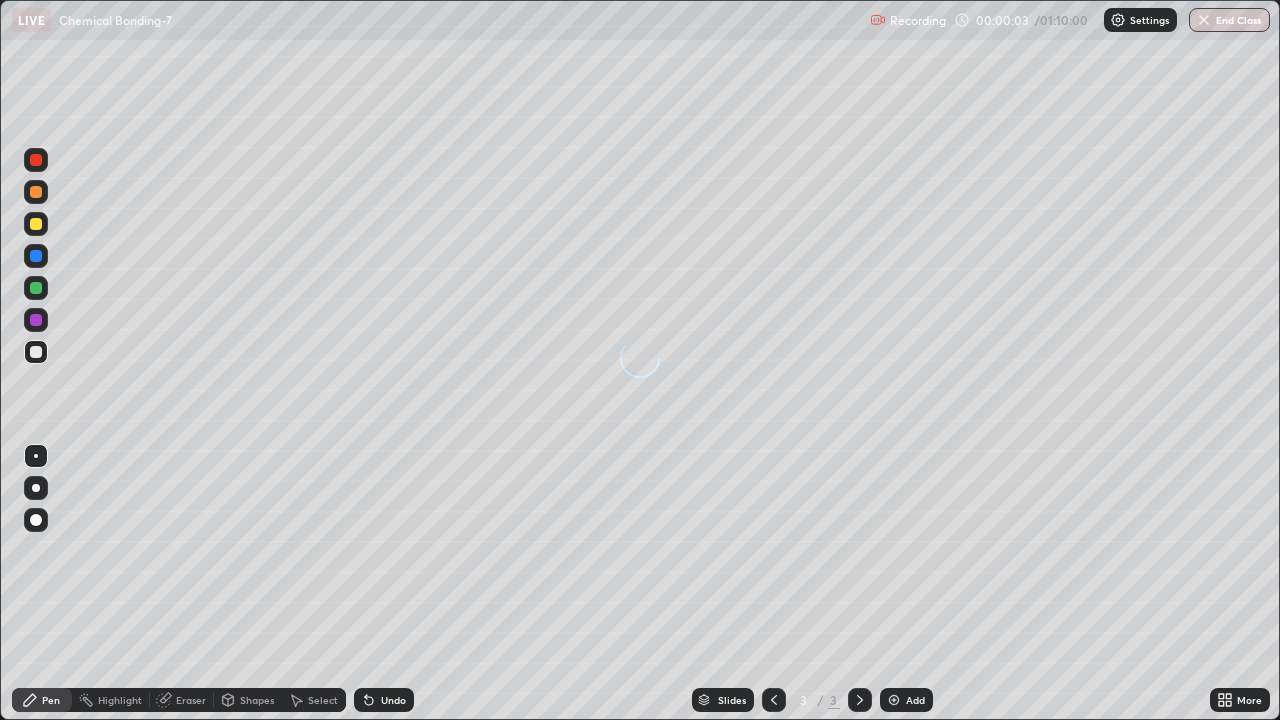 click at bounding box center [894, 700] 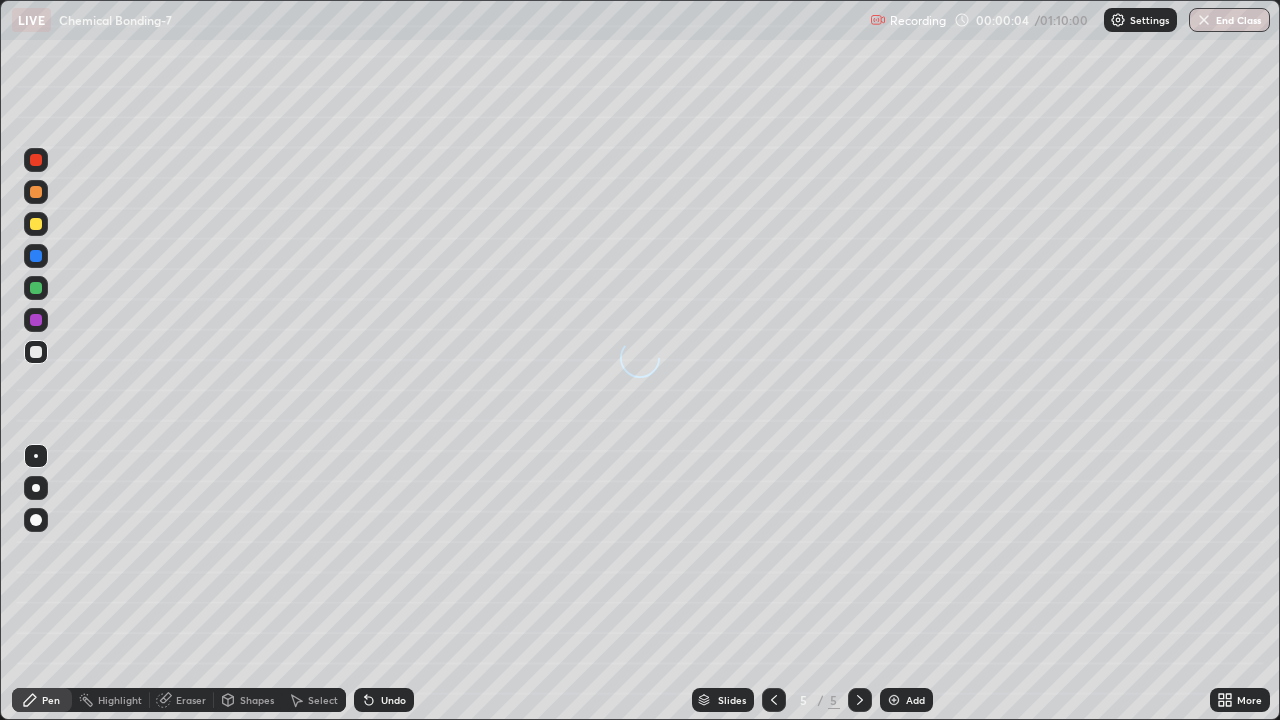 click on "Add" at bounding box center (915, 700) 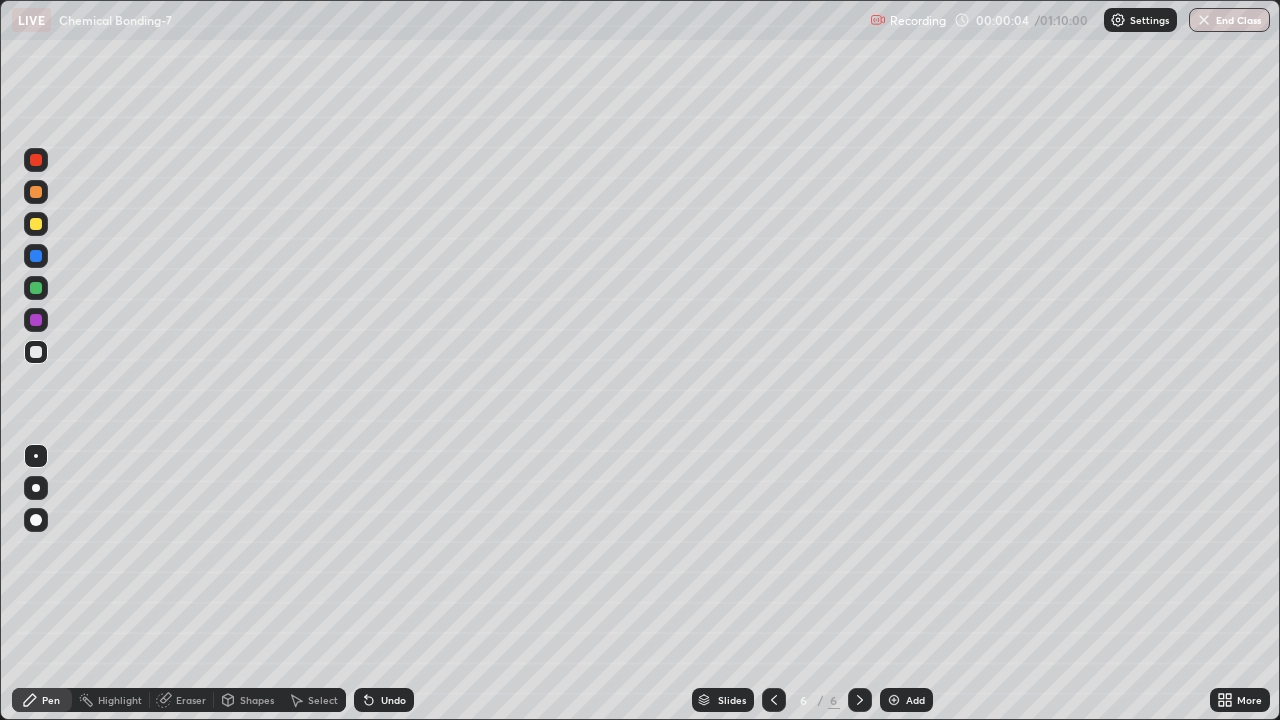 click on "Add" at bounding box center (915, 700) 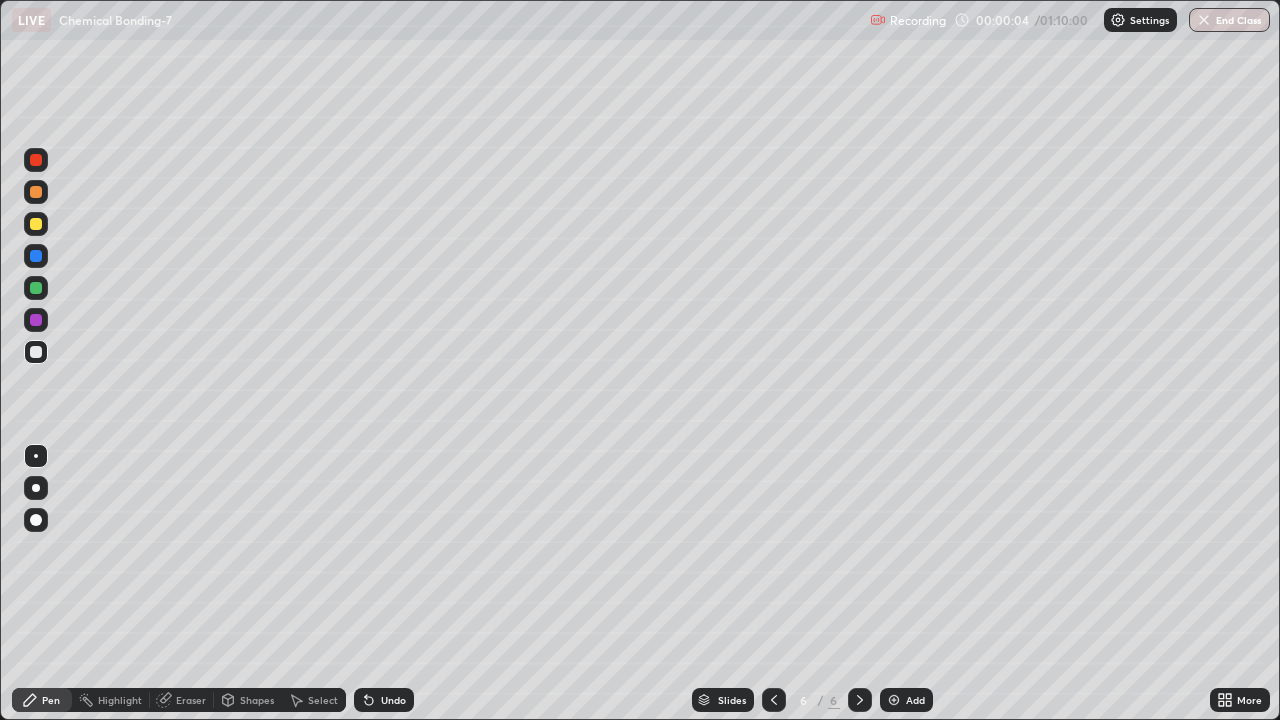 click on "Add" at bounding box center (915, 700) 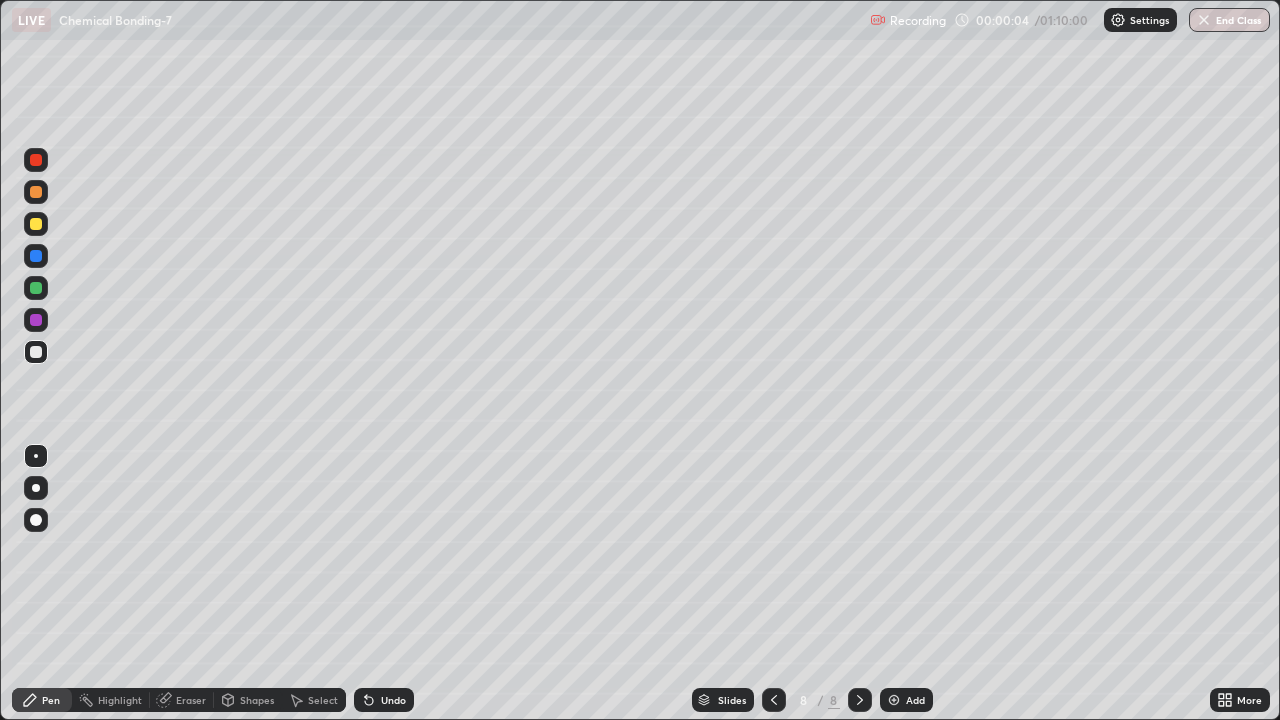 click on "Add" at bounding box center (915, 700) 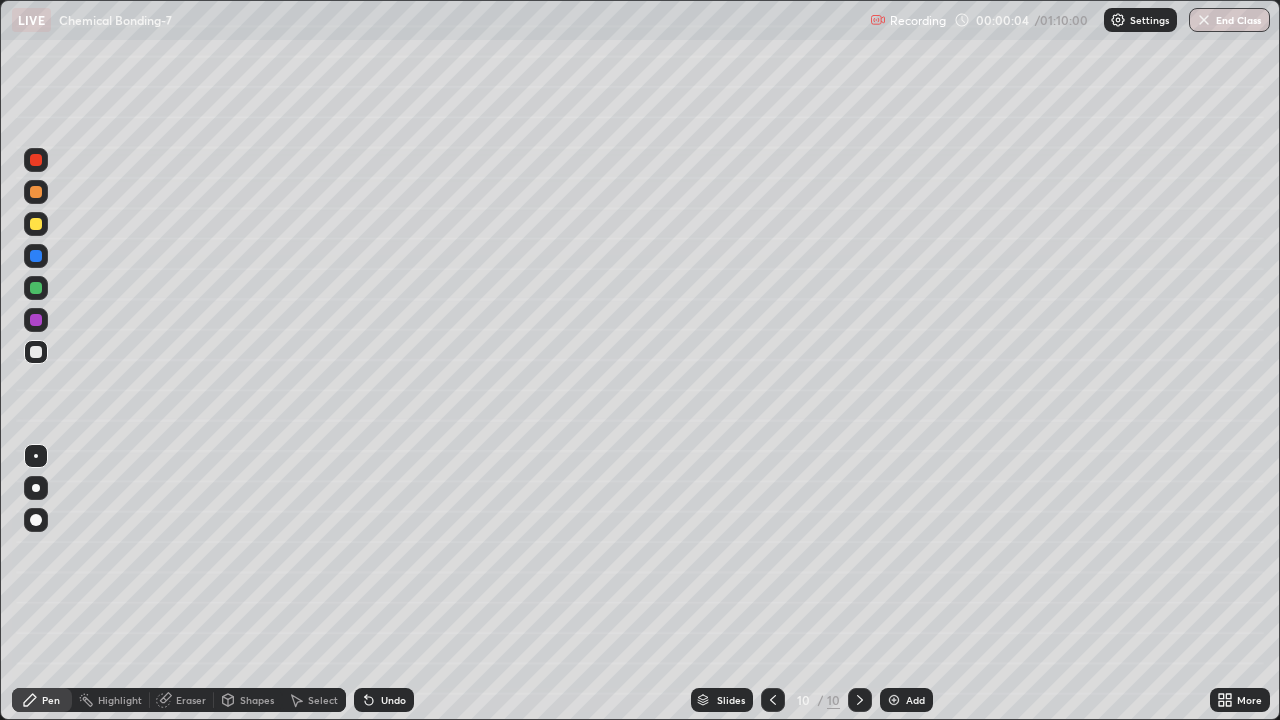 click on "Add" at bounding box center [915, 700] 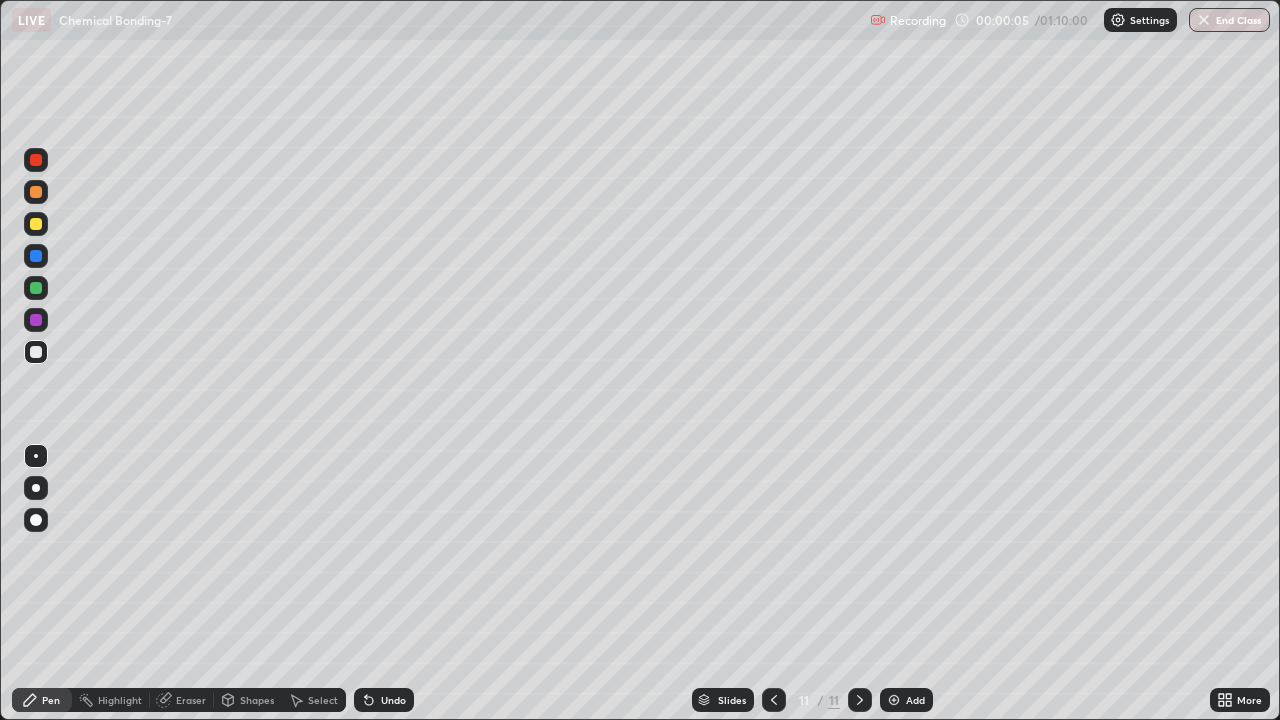 click on "Add" at bounding box center (915, 700) 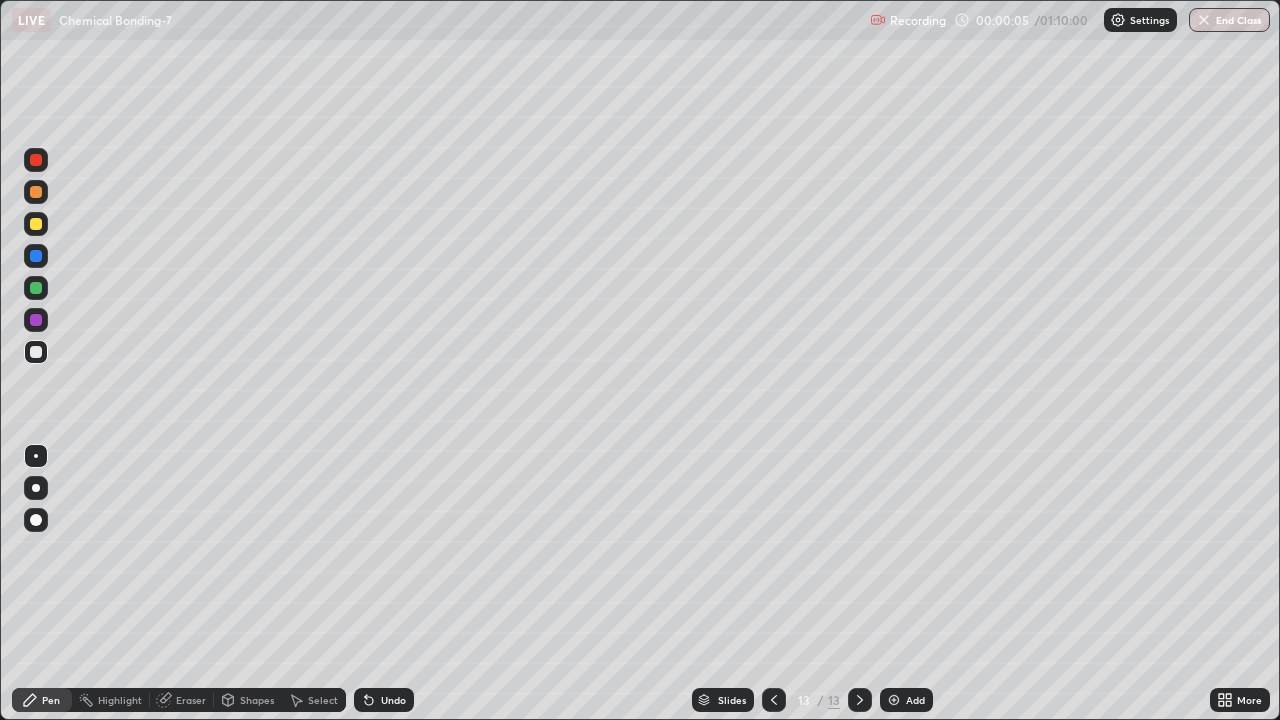 click 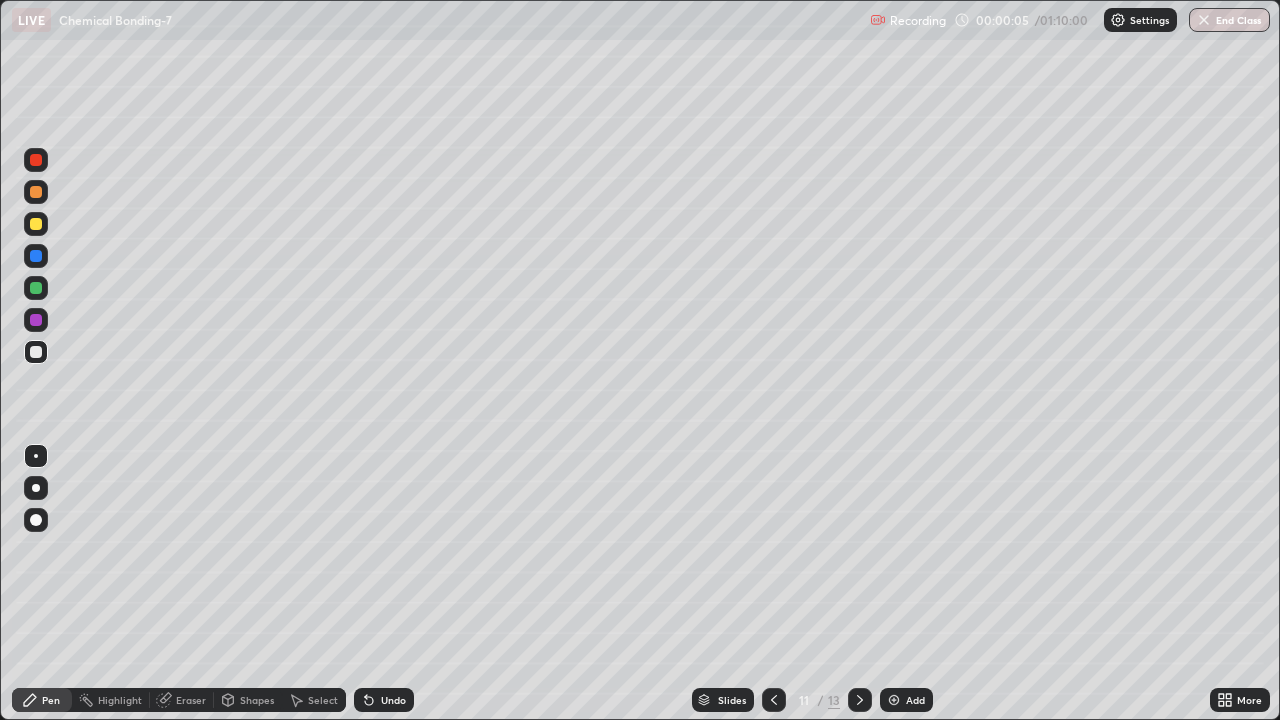 click 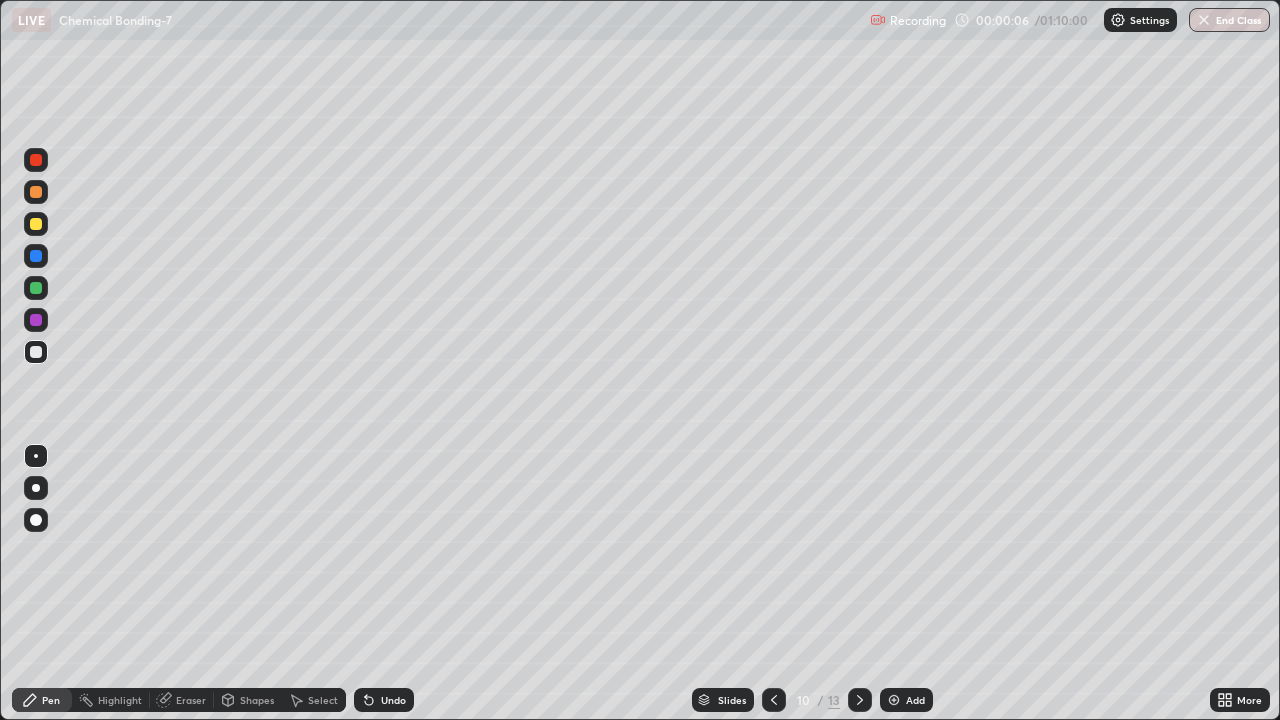 click 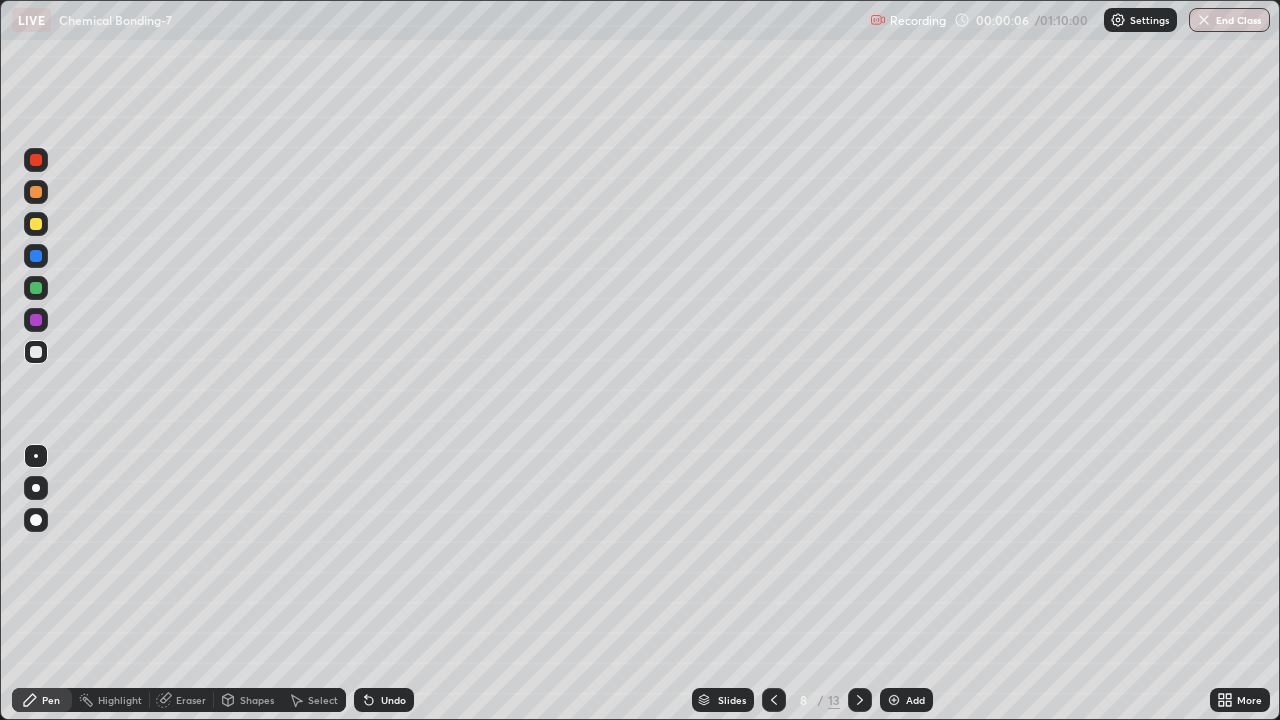 click 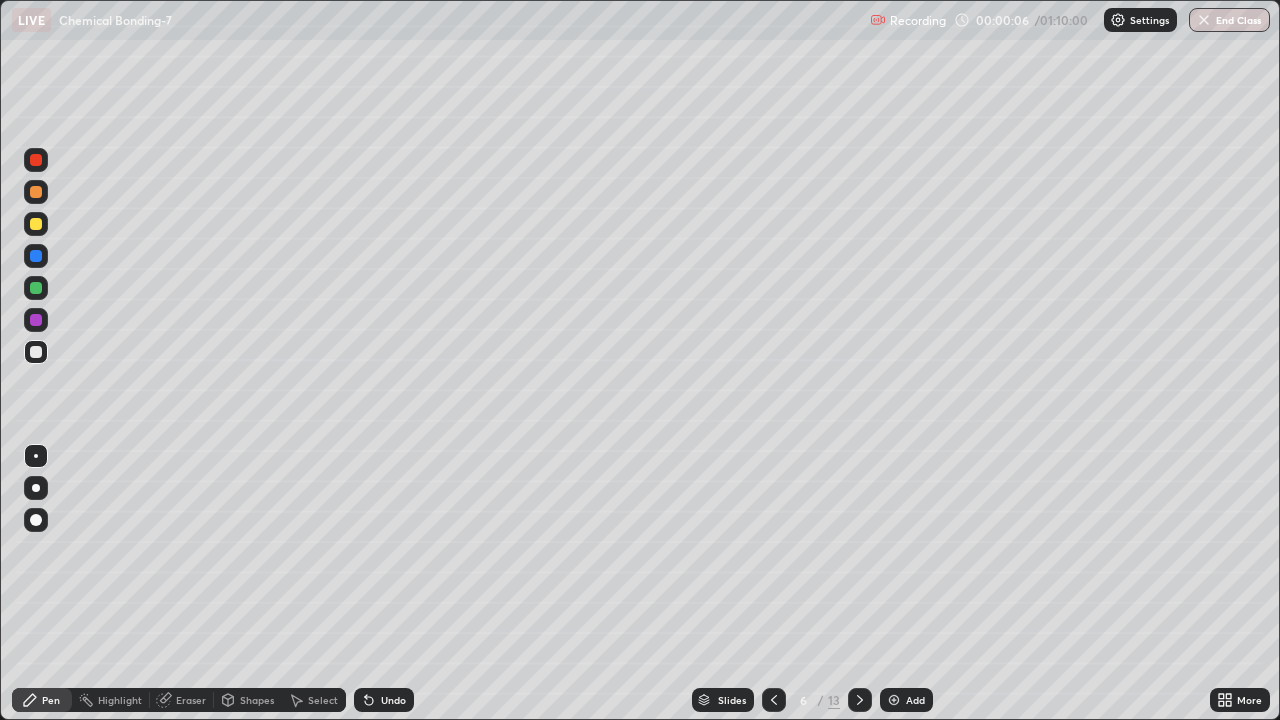 click 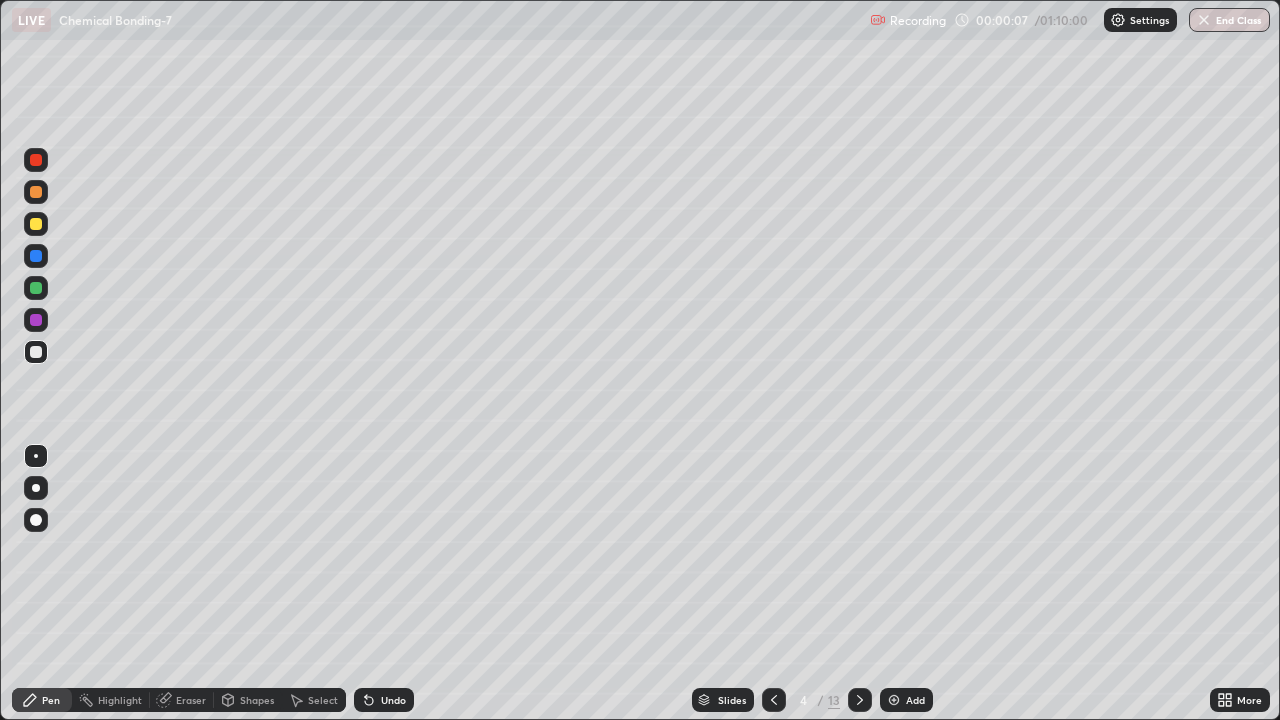 click 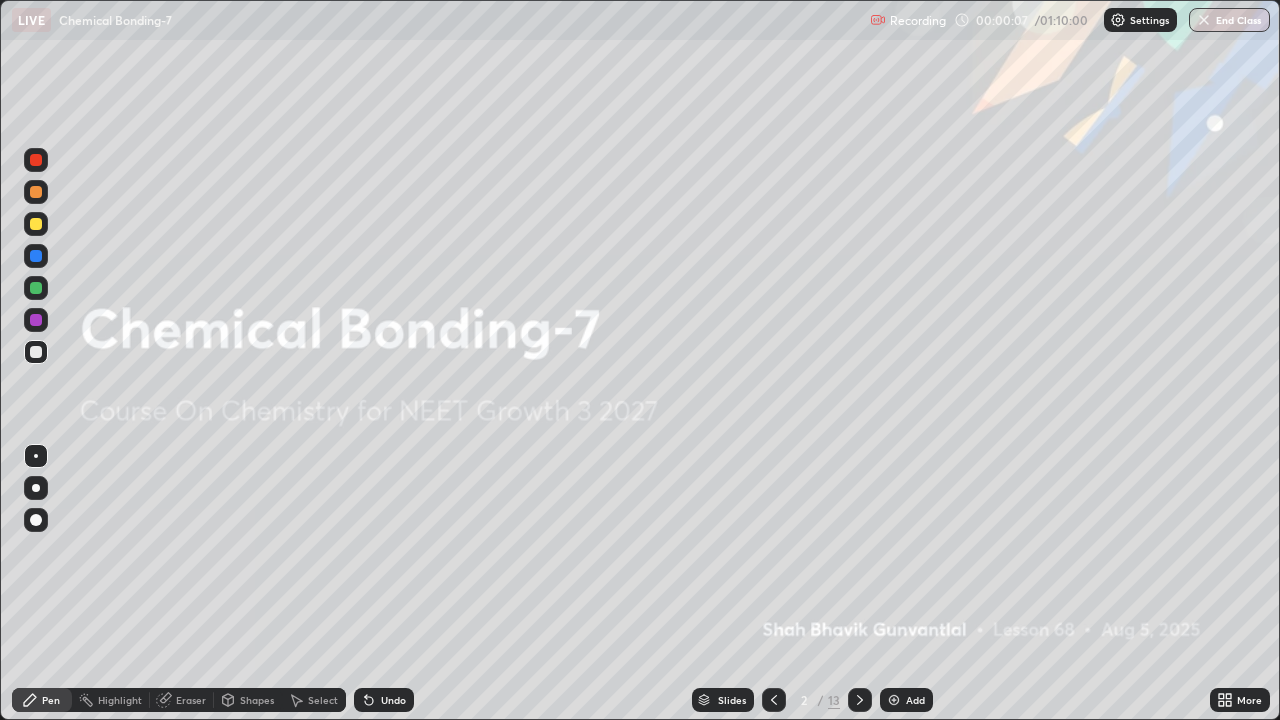 click 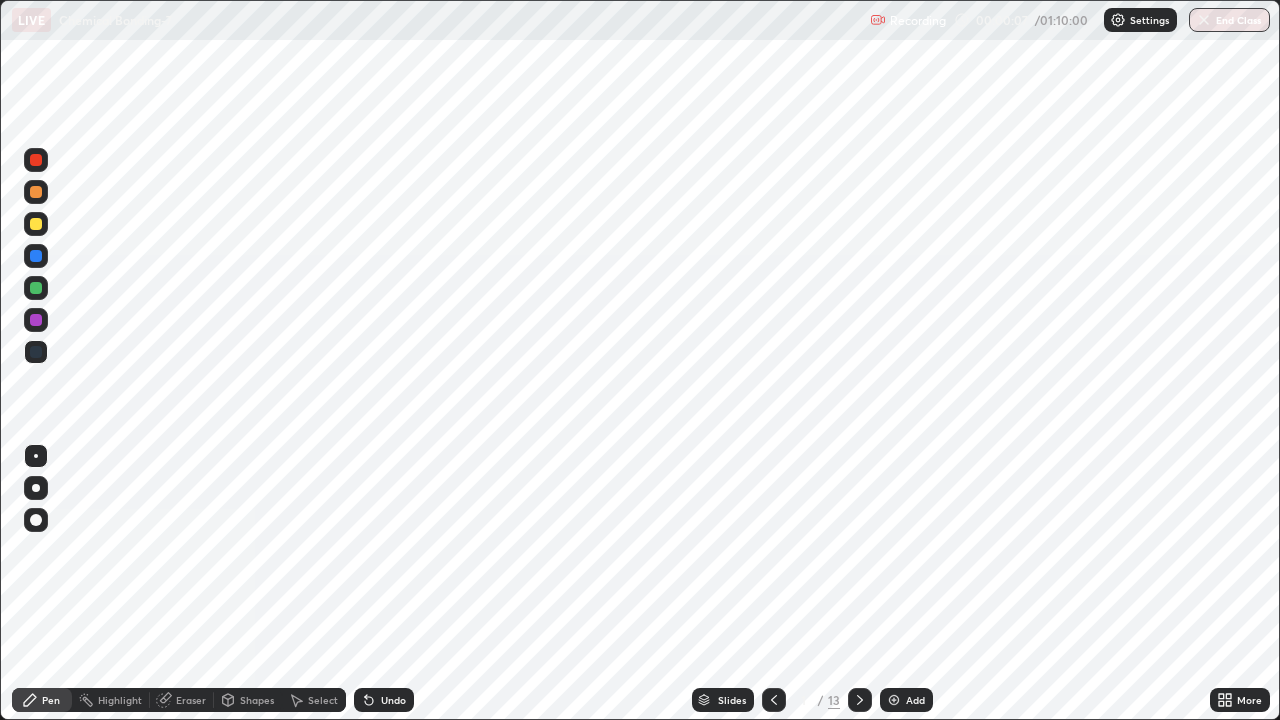 click on "13" at bounding box center [834, 700] 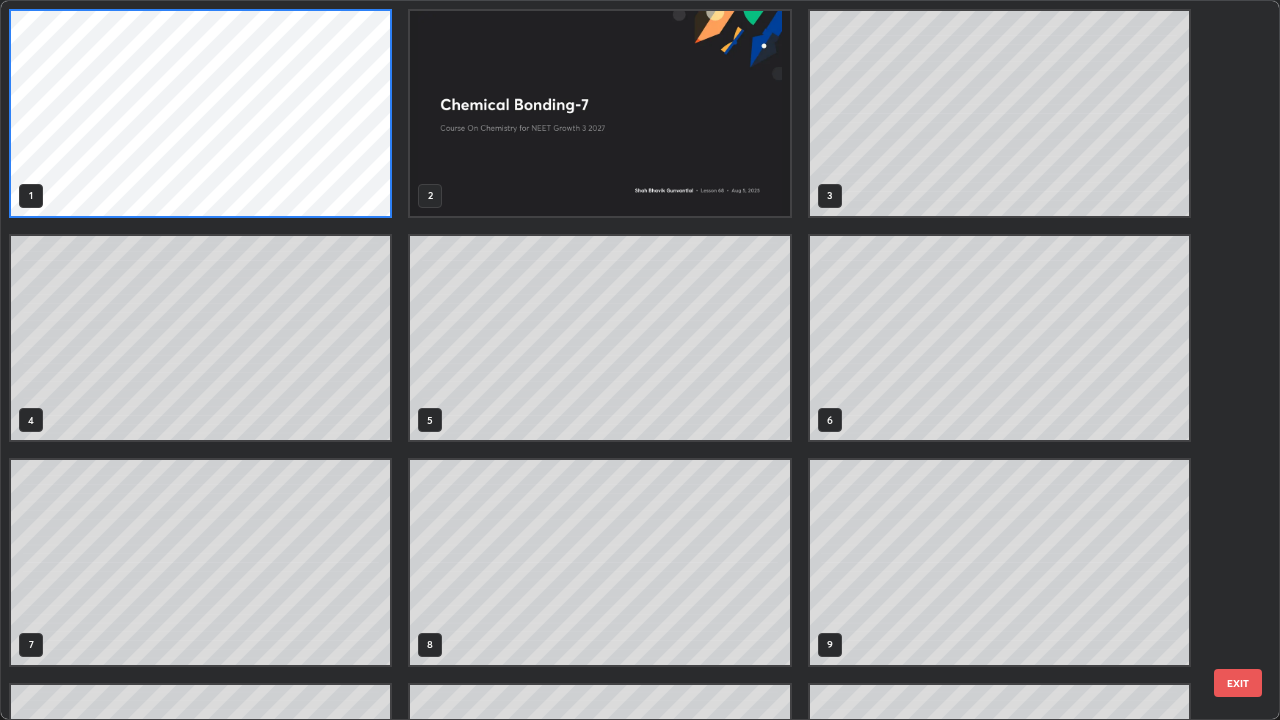 scroll, scrollTop: 7, scrollLeft: 11, axis: both 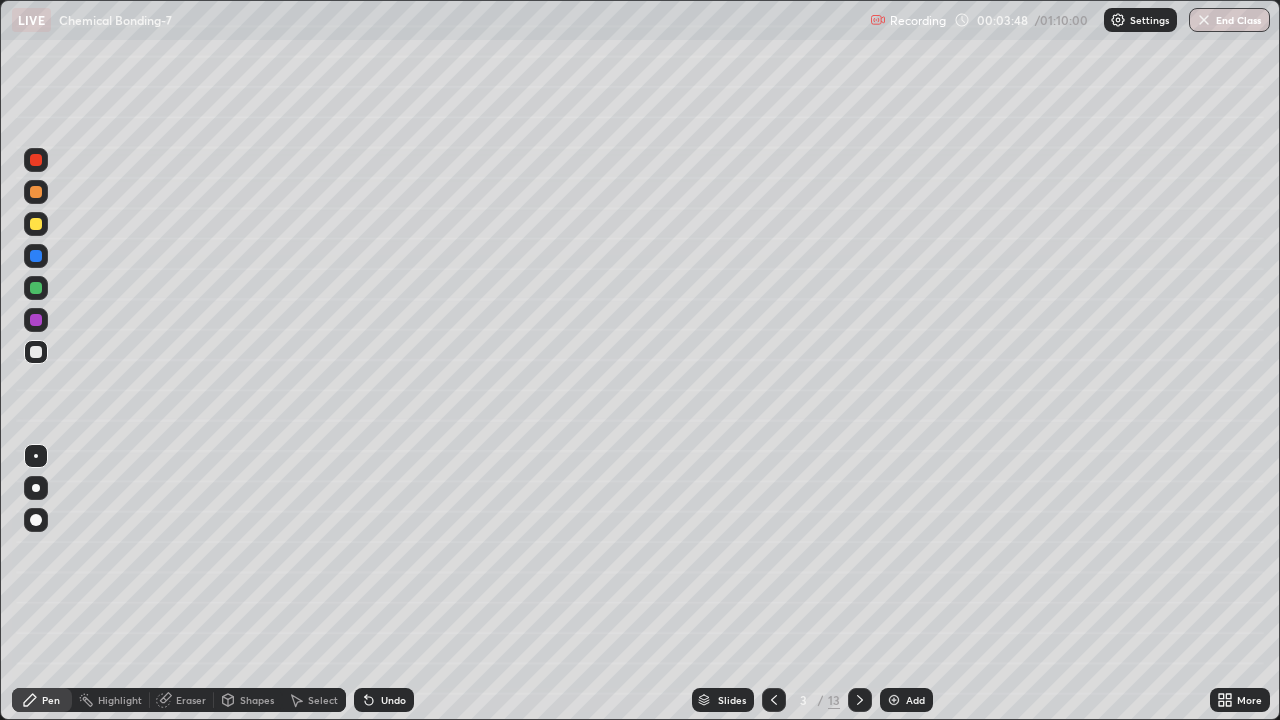 click at bounding box center [36, 320] 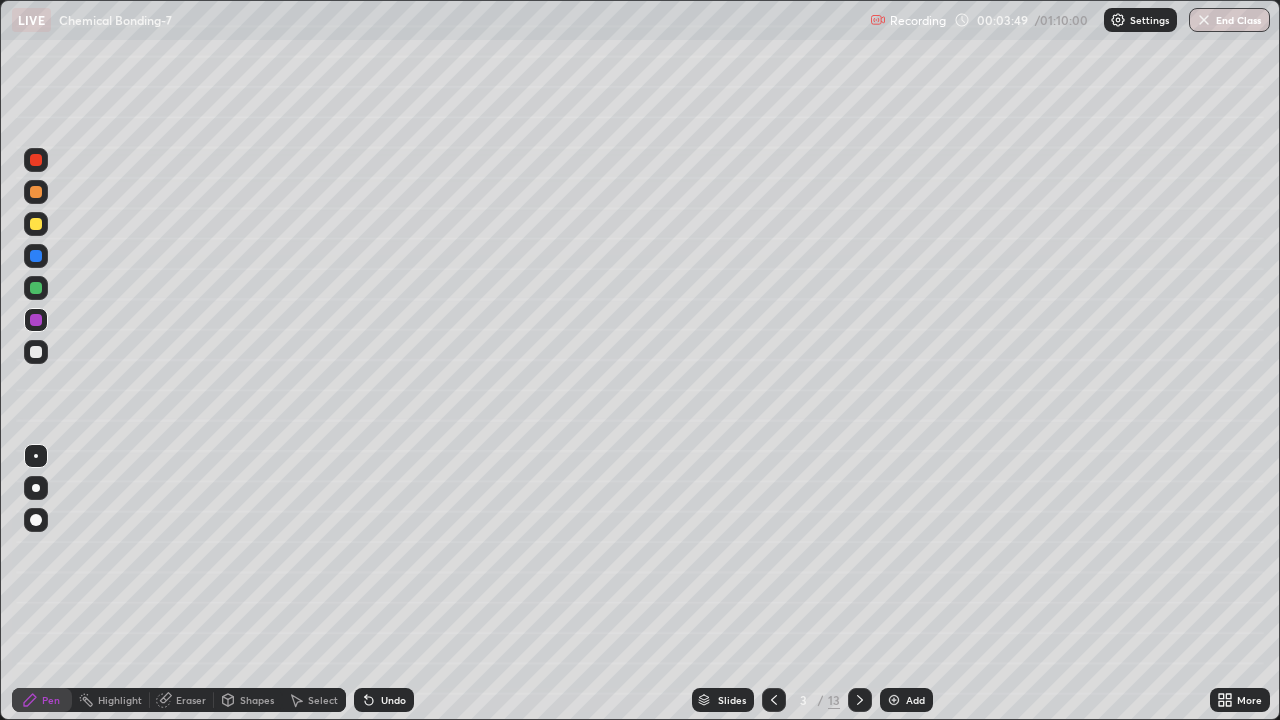 click at bounding box center (36, 288) 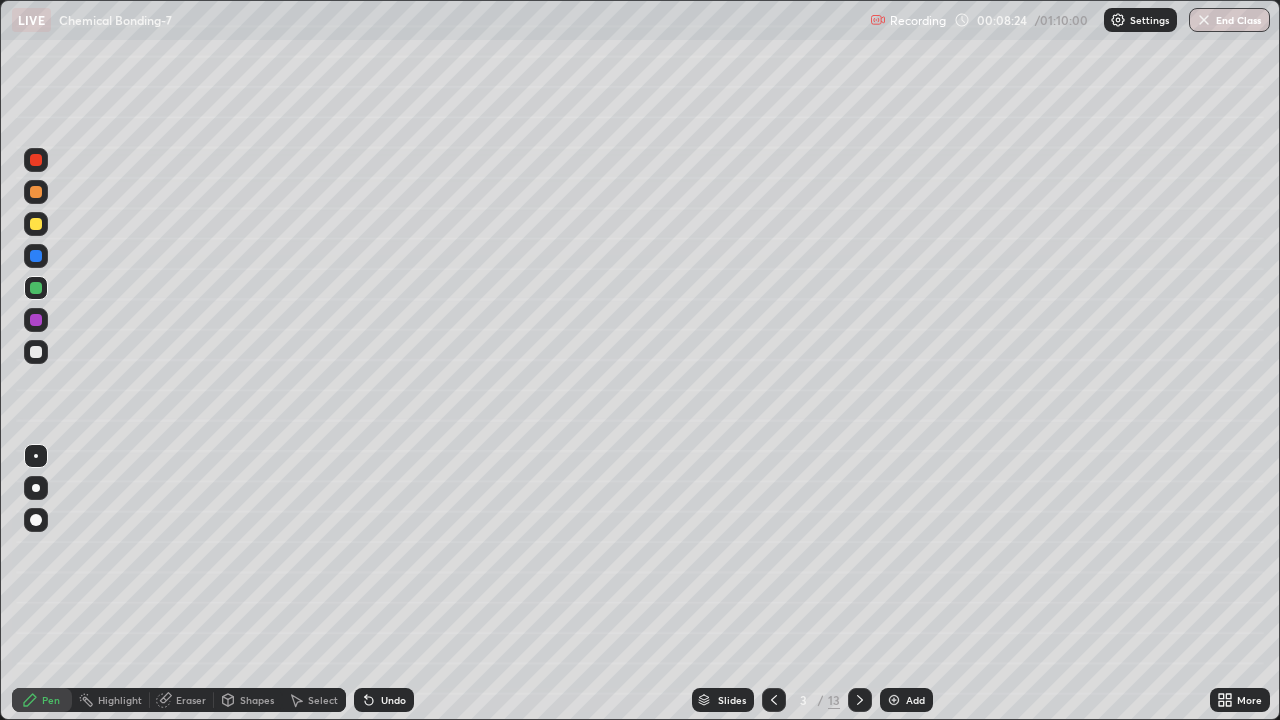 click 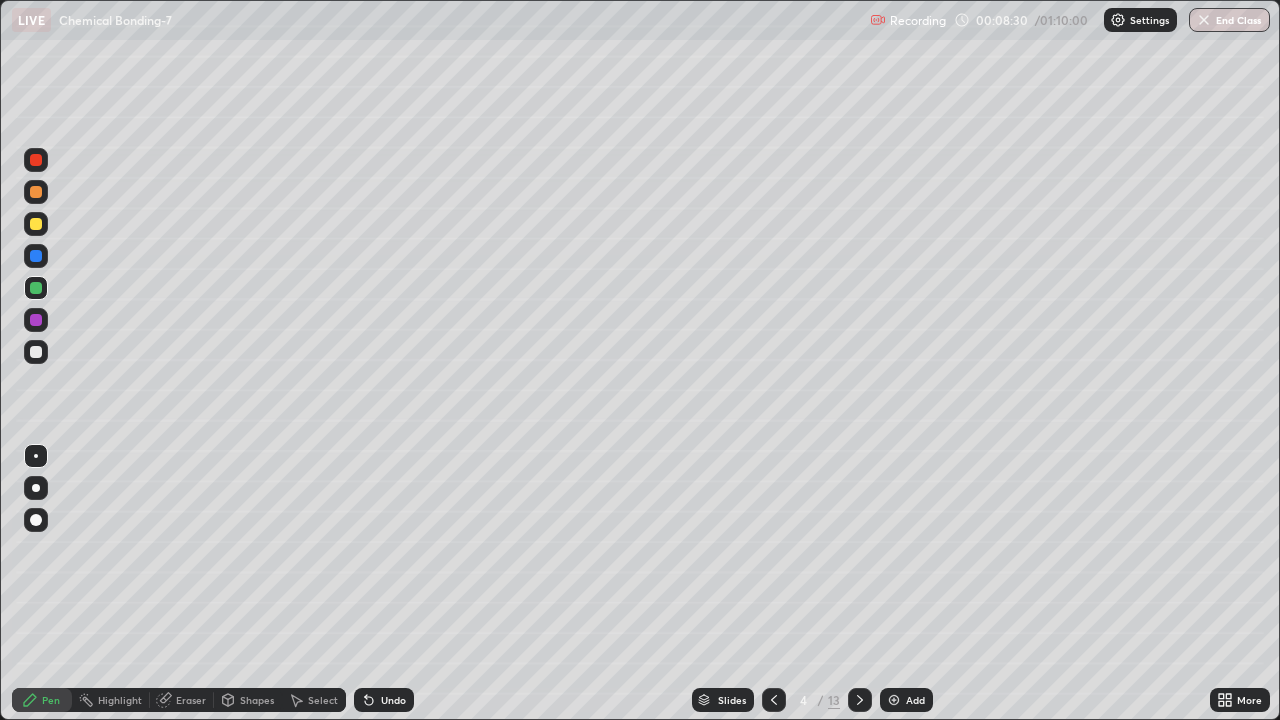 click at bounding box center [36, 224] 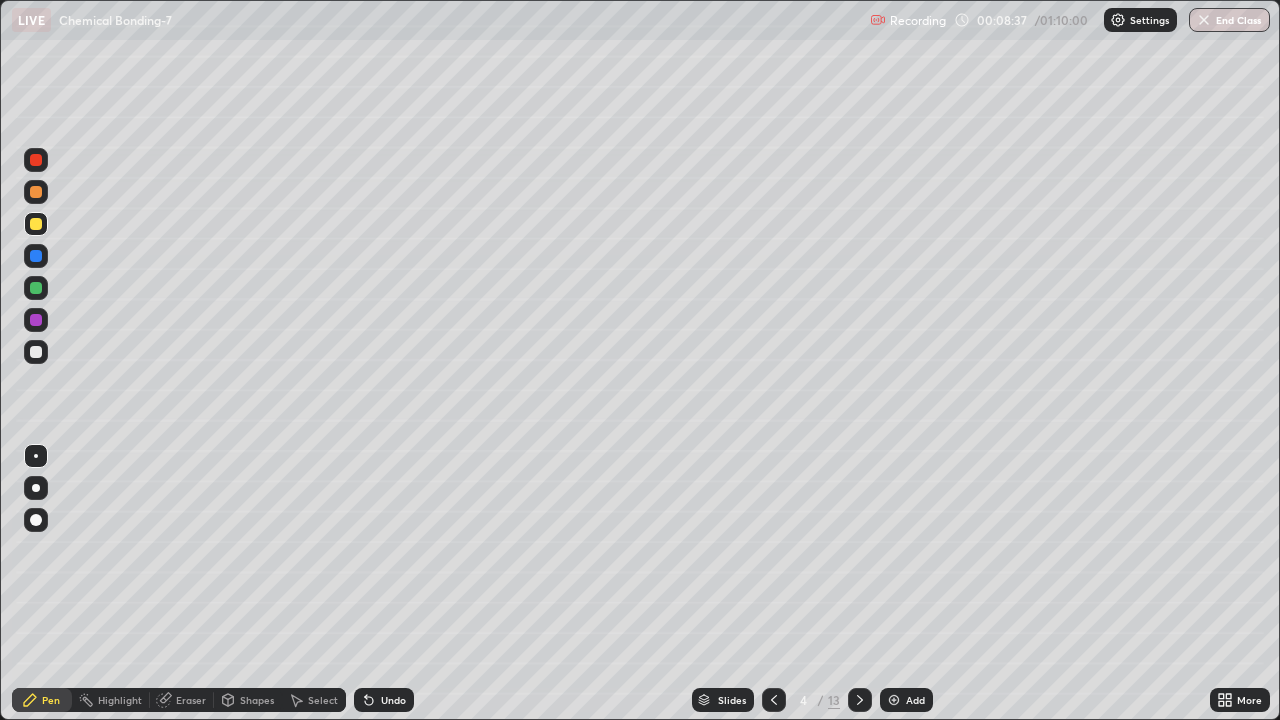 click at bounding box center (36, 256) 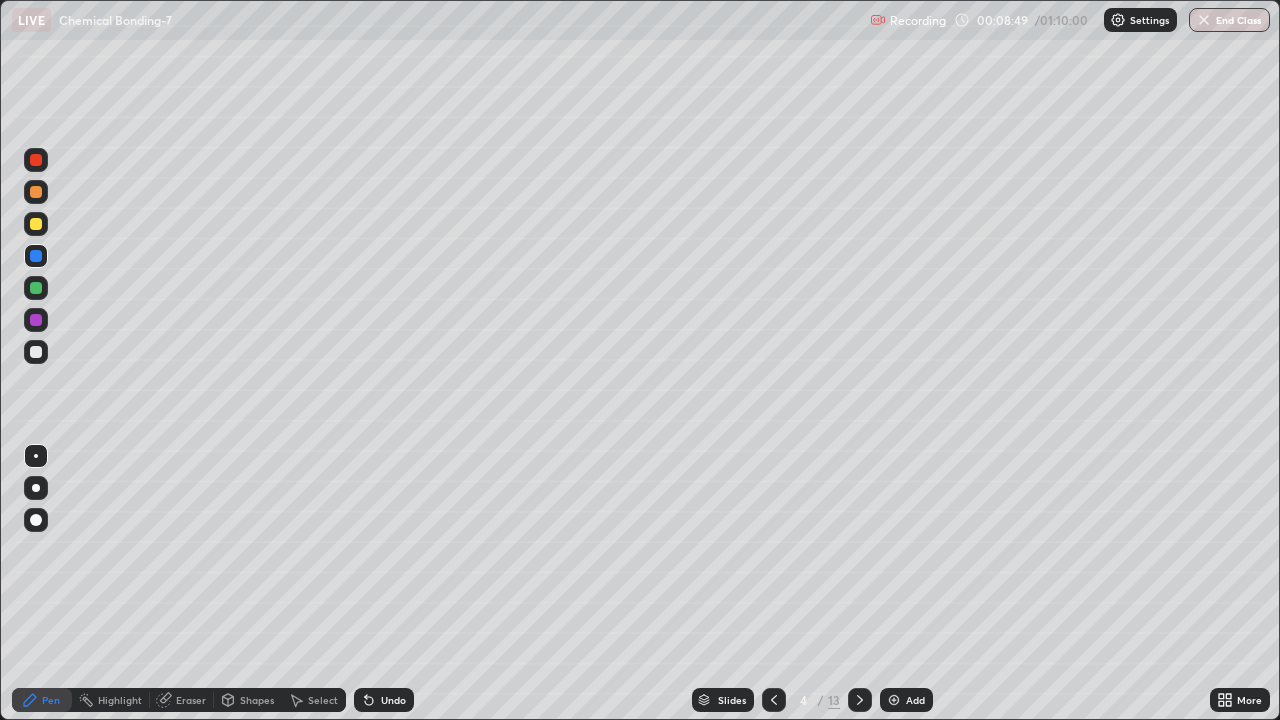 click at bounding box center (36, 352) 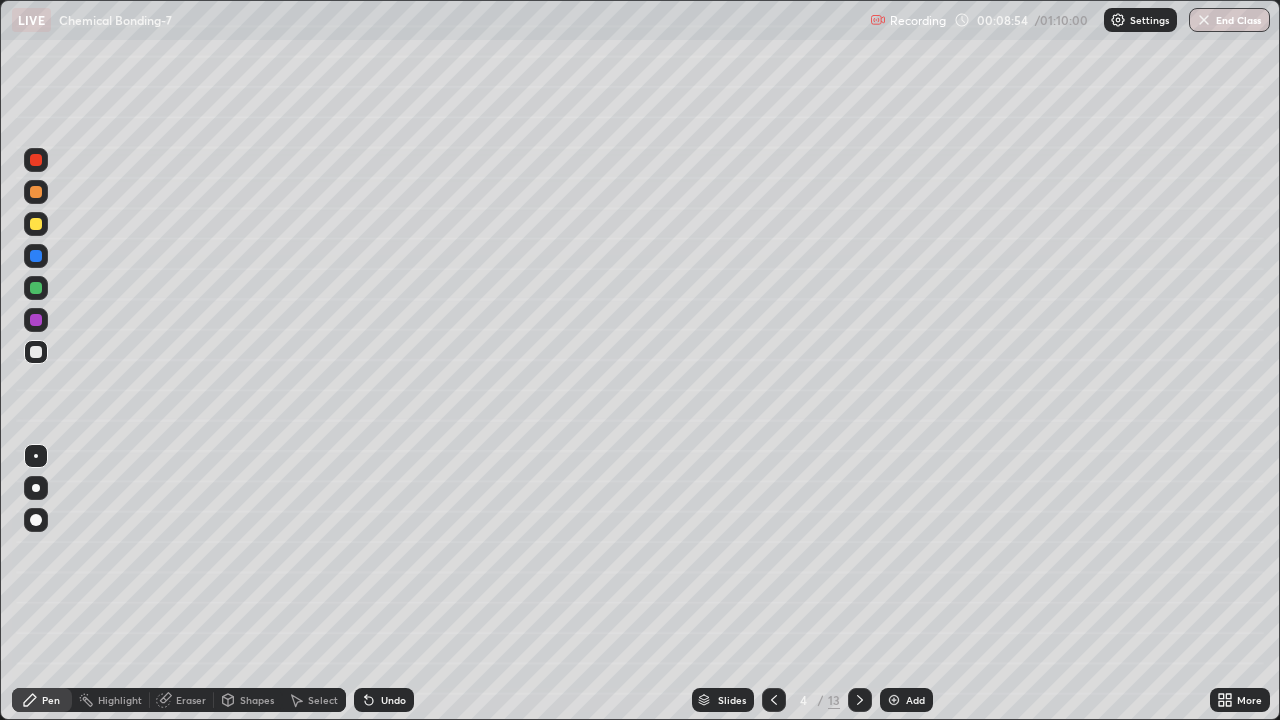click at bounding box center (36, 256) 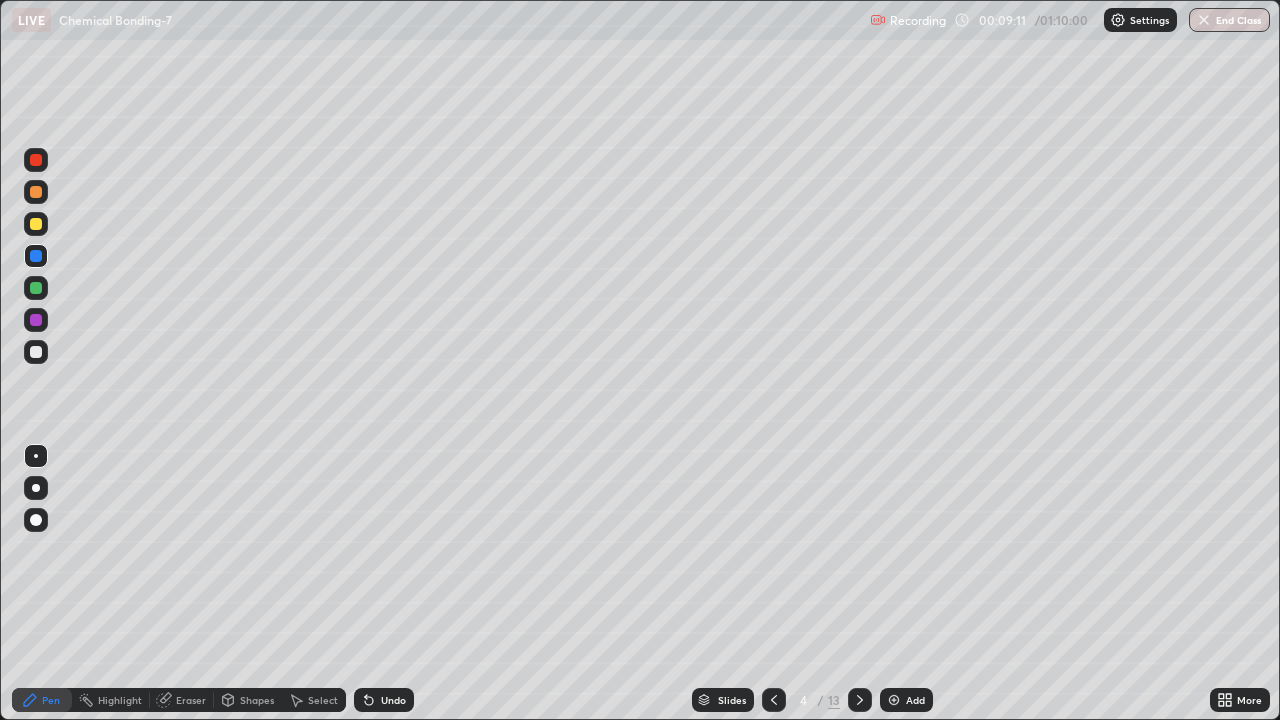 click at bounding box center (36, 352) 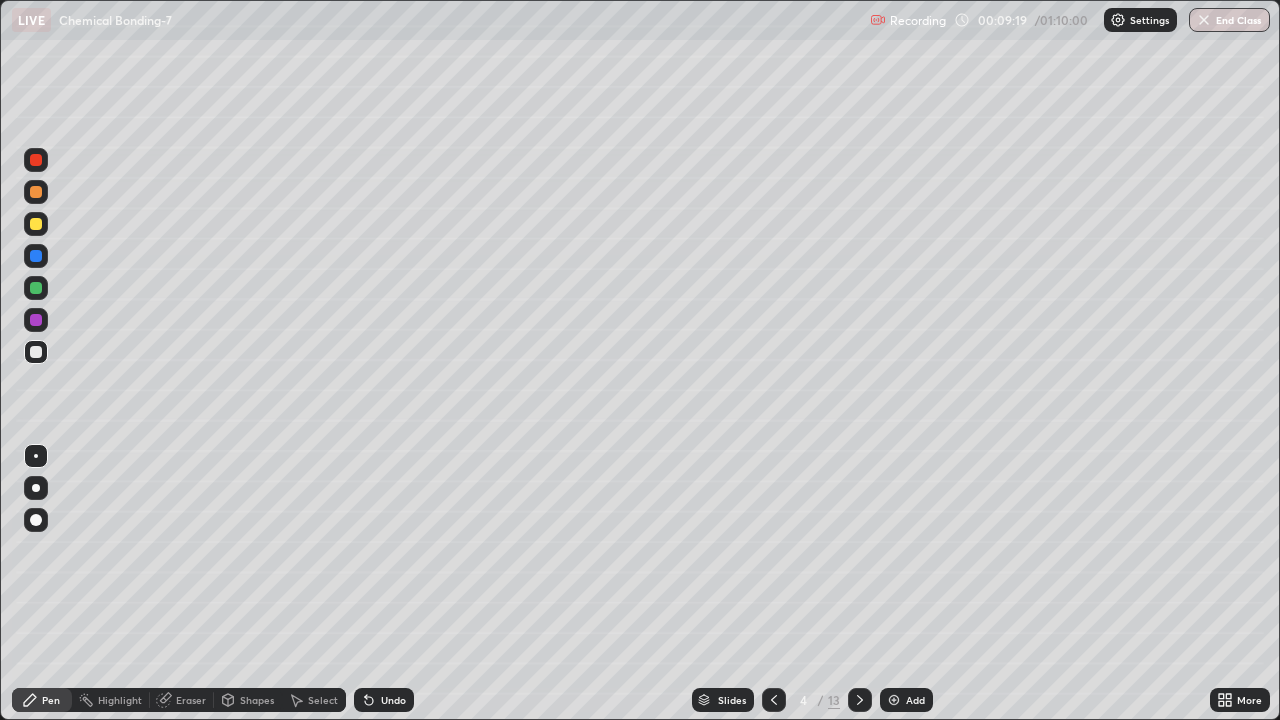 click at bounding box center [36, 320] 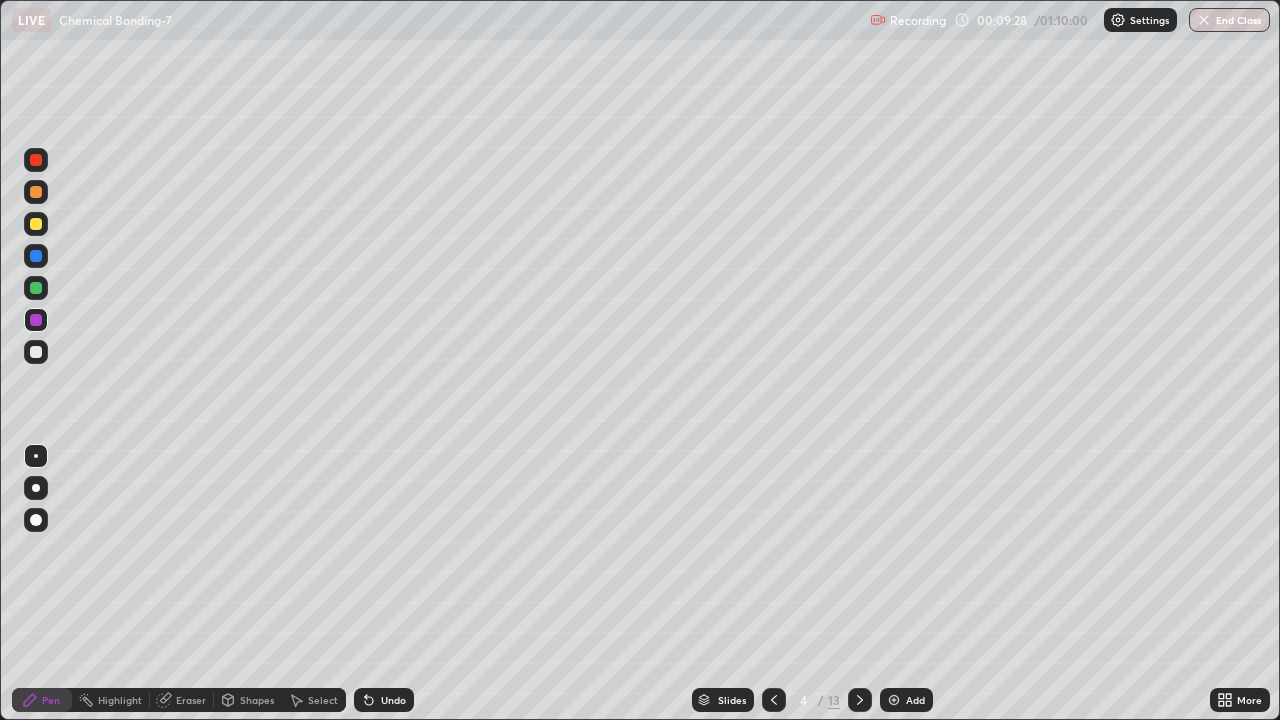 click at bounding box center (36, 224) 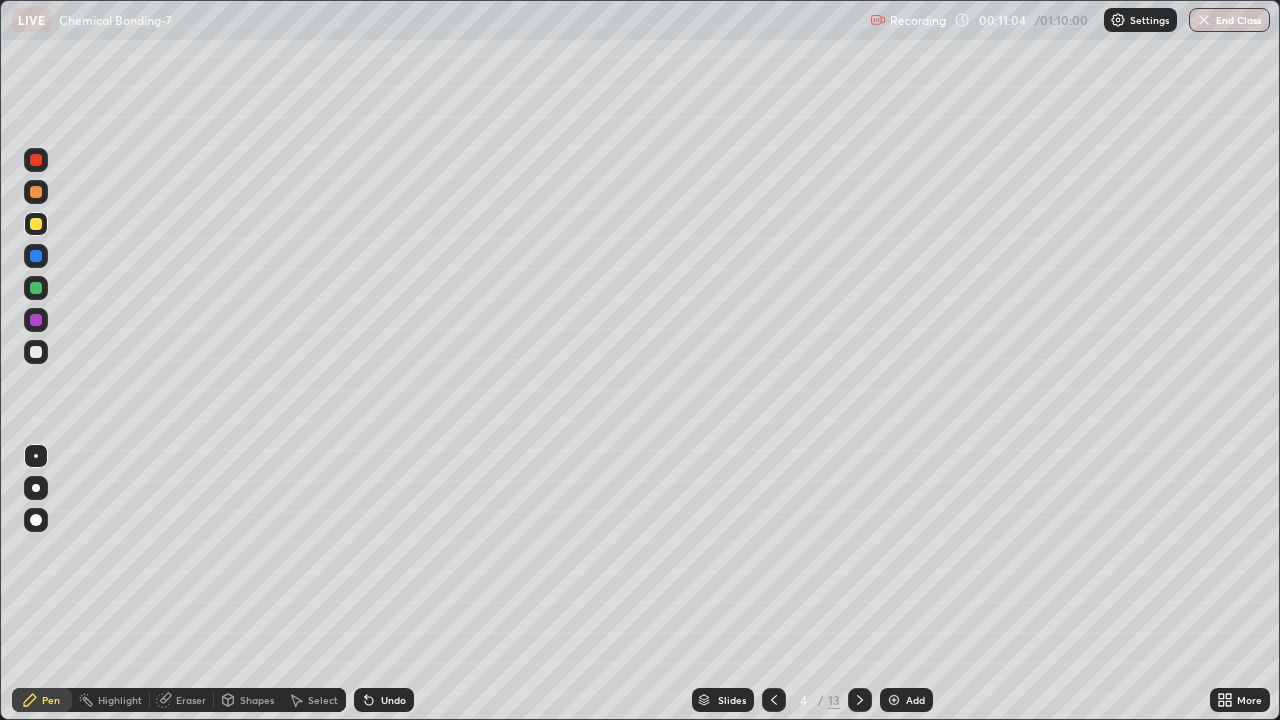 click at bounding box center [36, 320] 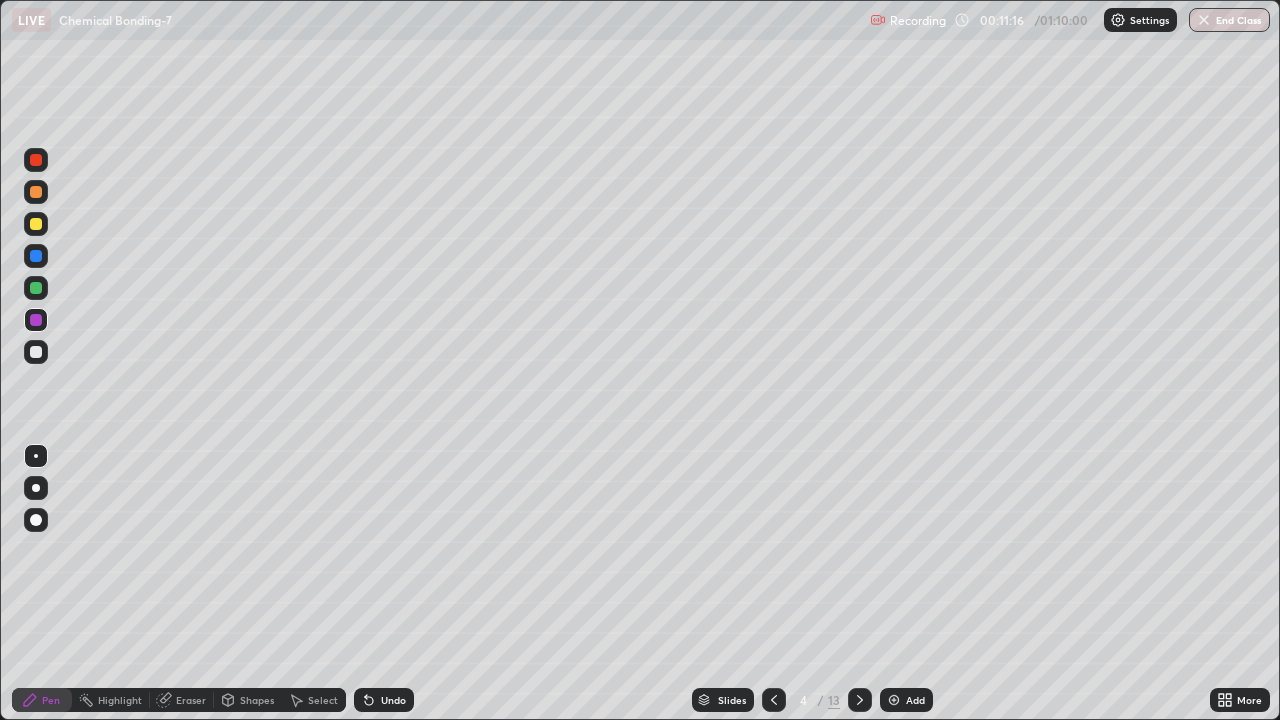 click at bounding box center [36, 288] 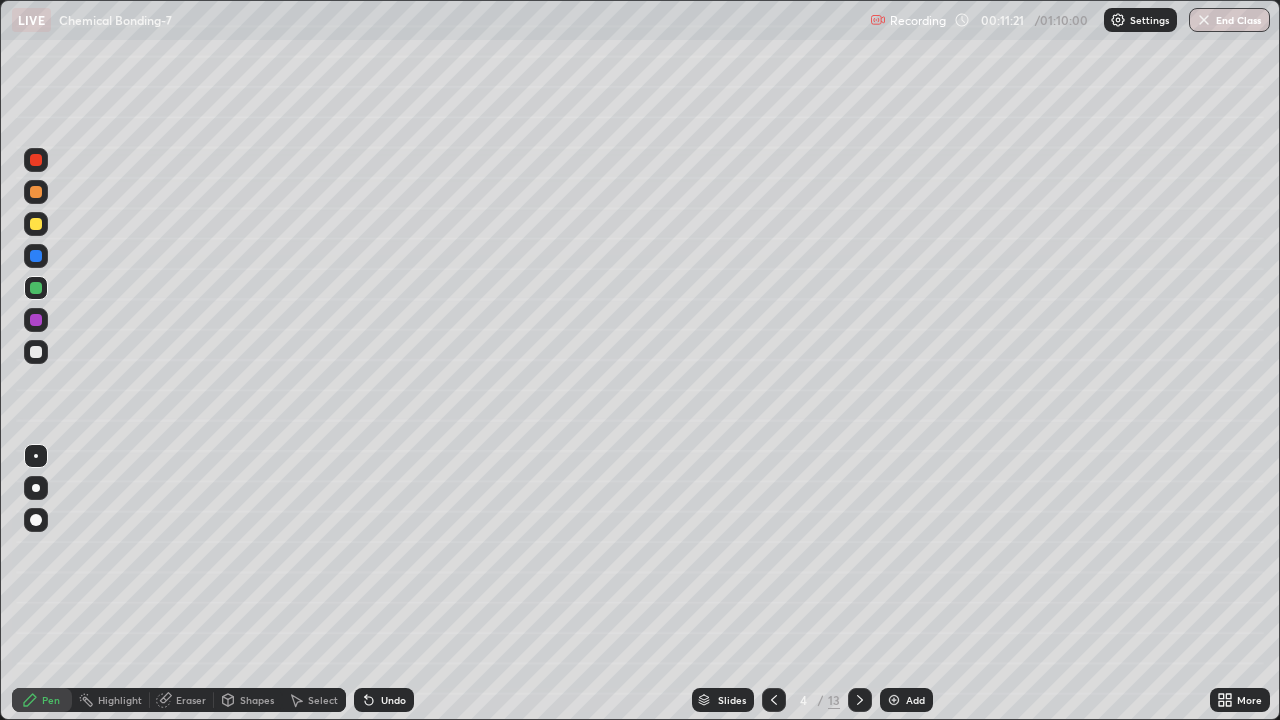 click at bounding box center (36, 288) 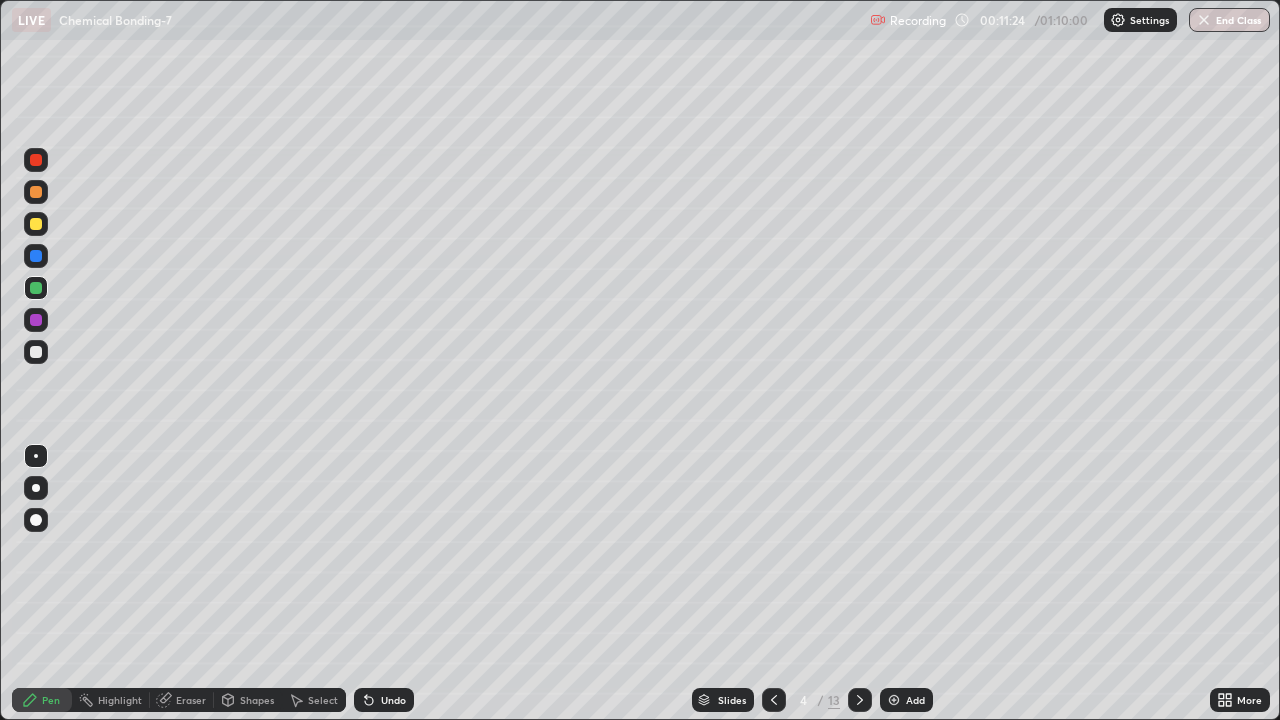 click at bounding box center [36, 320] 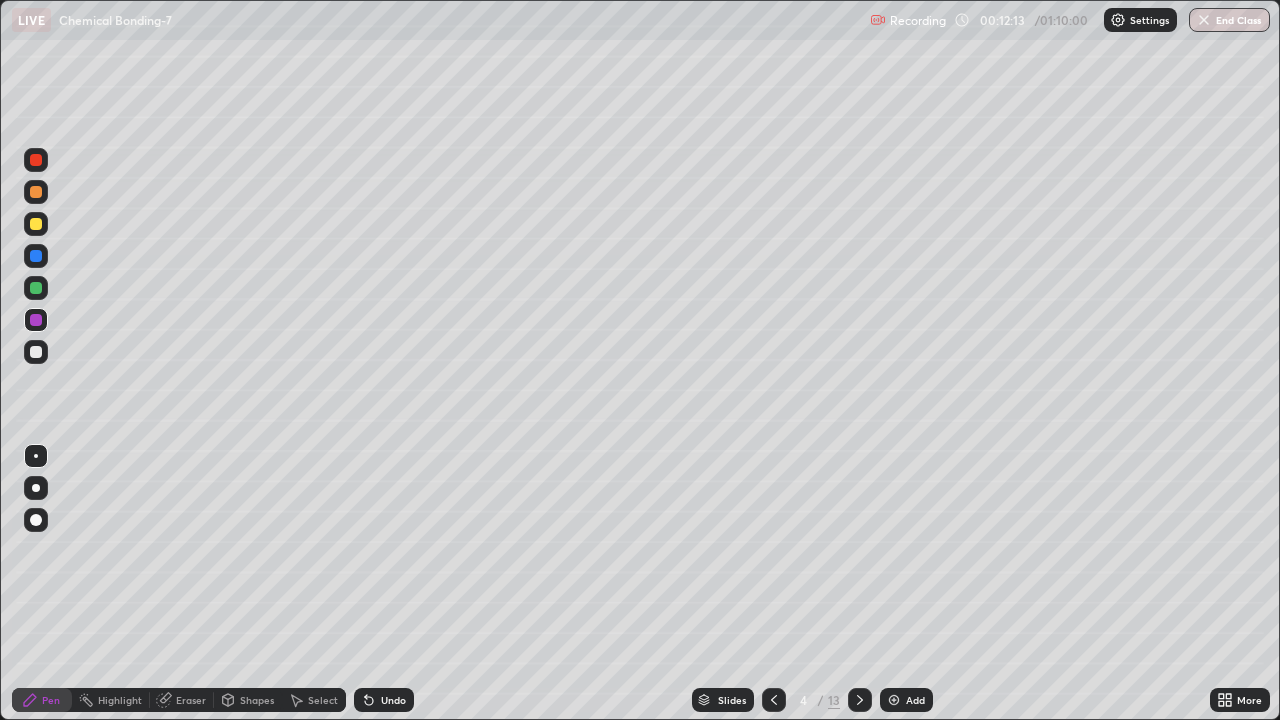 click at bounding box center [36, 288] 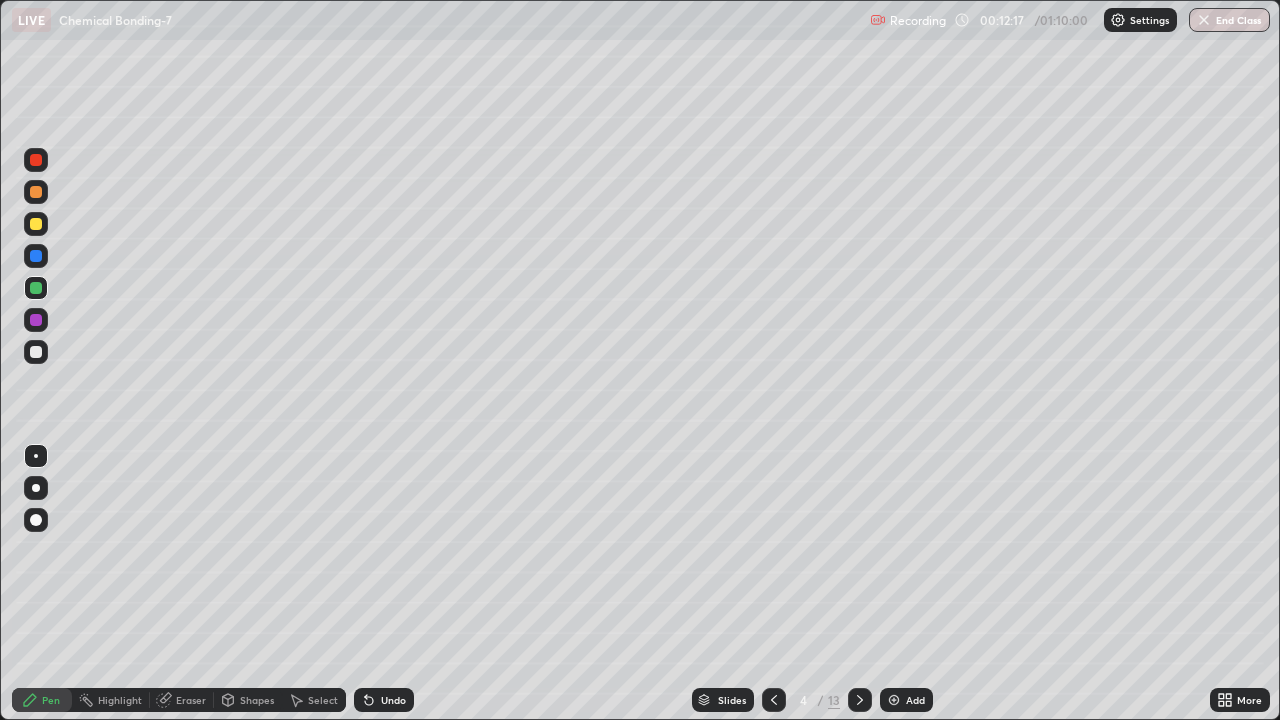 click at bounding box center (36, 224) 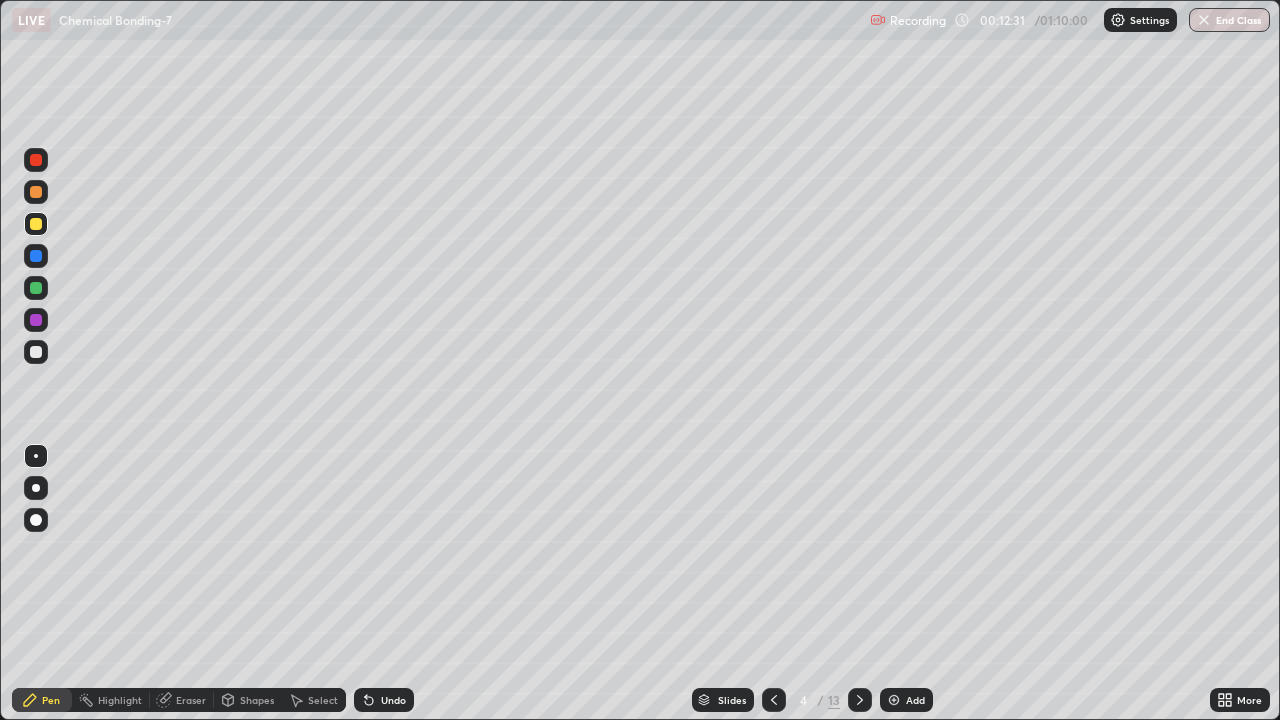 click at bounding box center [36, 288] 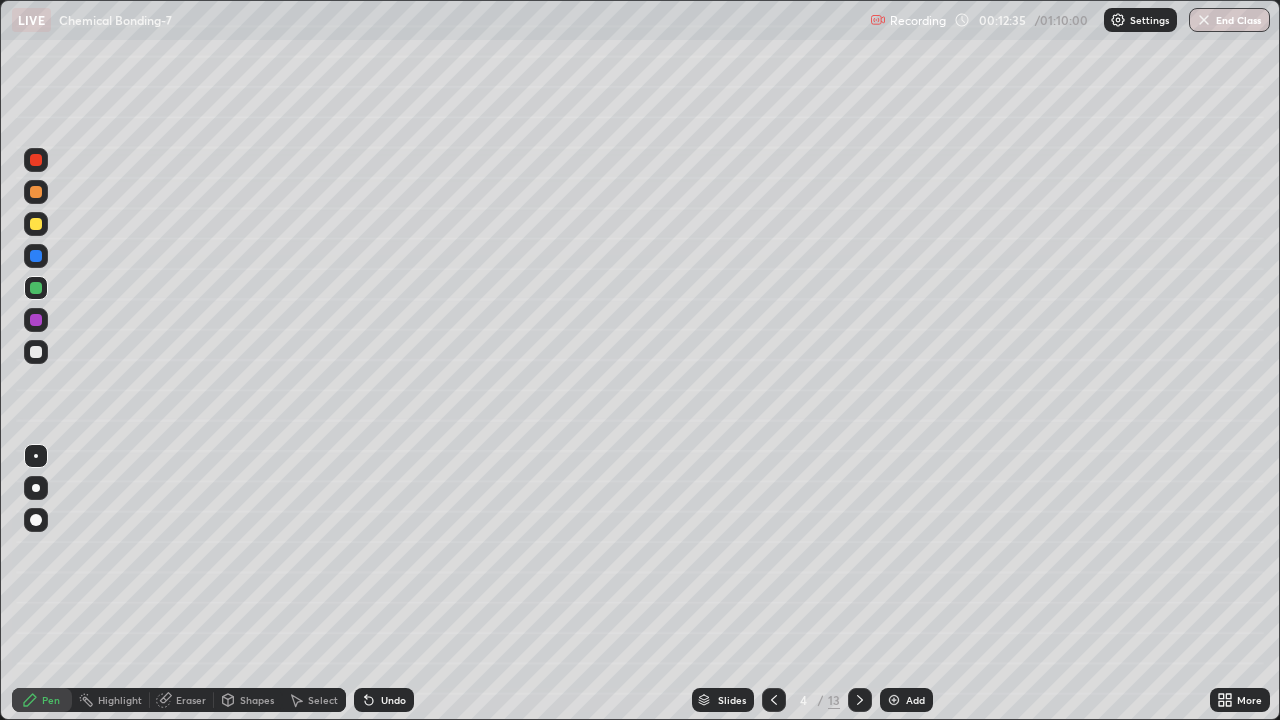 click at bounding box center (36, 224) 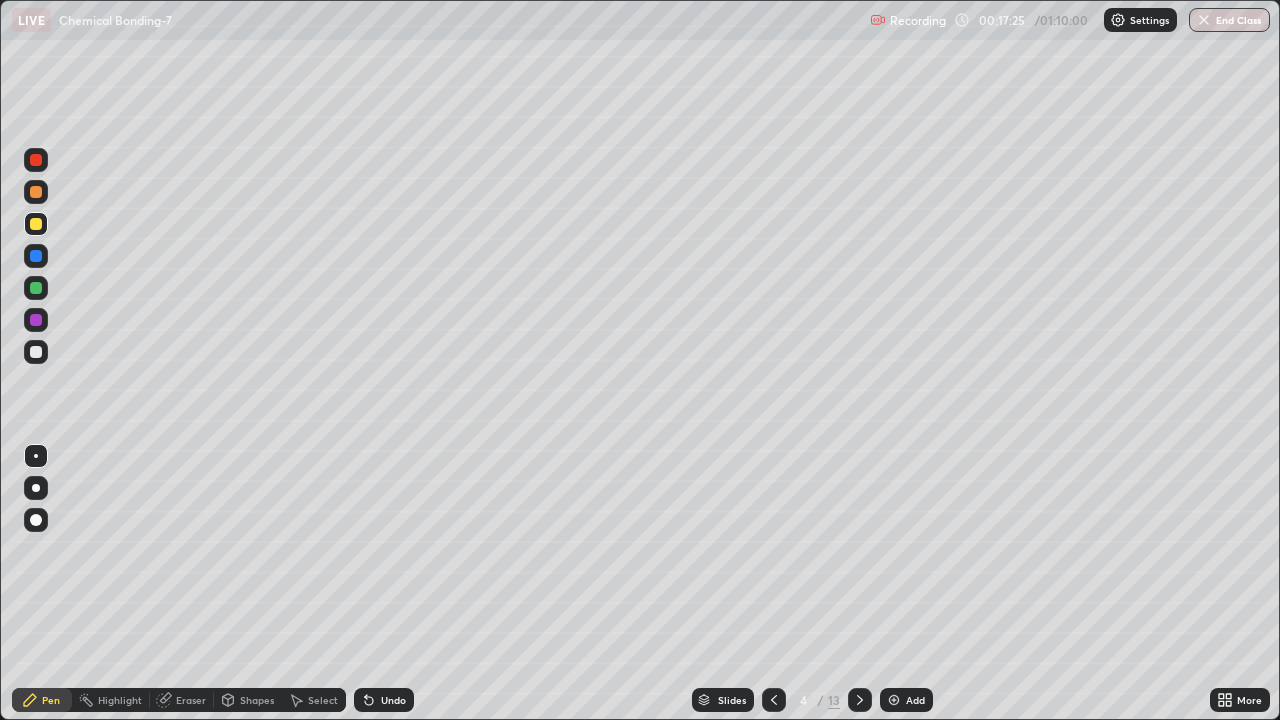 click at bounding box center (860, 700) 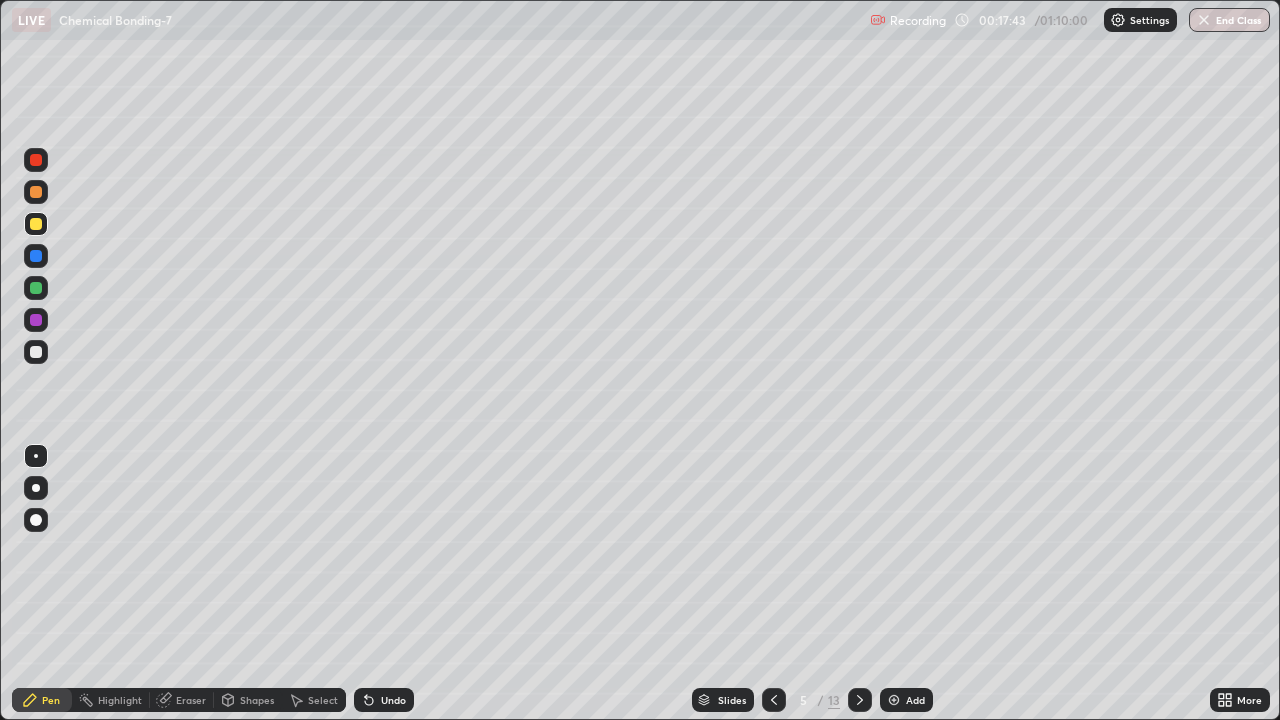 click at bounding box center (36, 256) 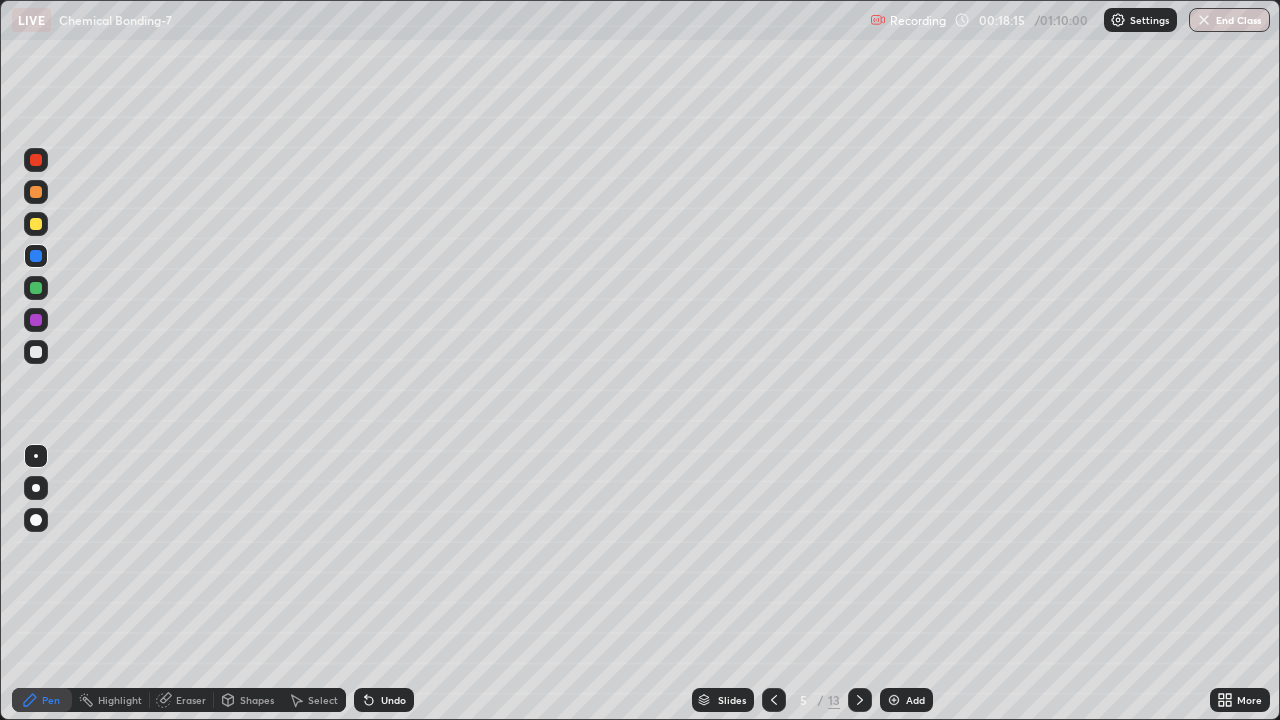 click at bounding box center [36, 224] 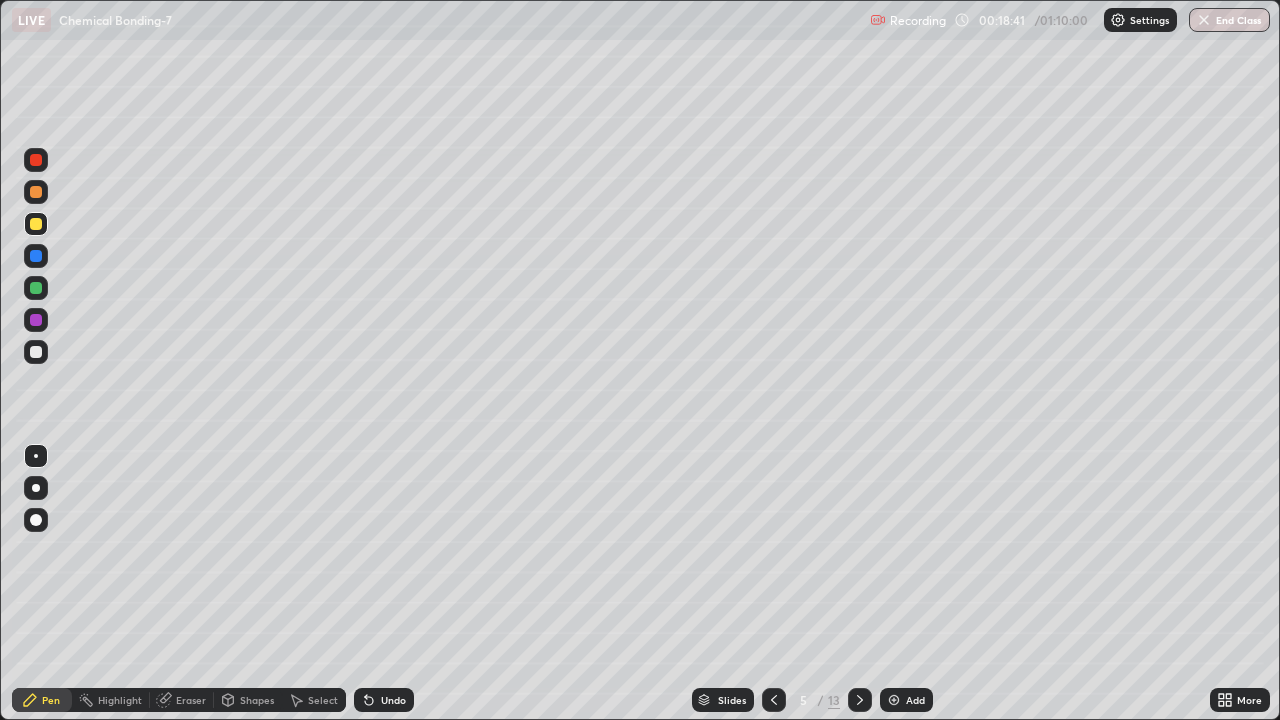 click at bounding box center (36, 352) 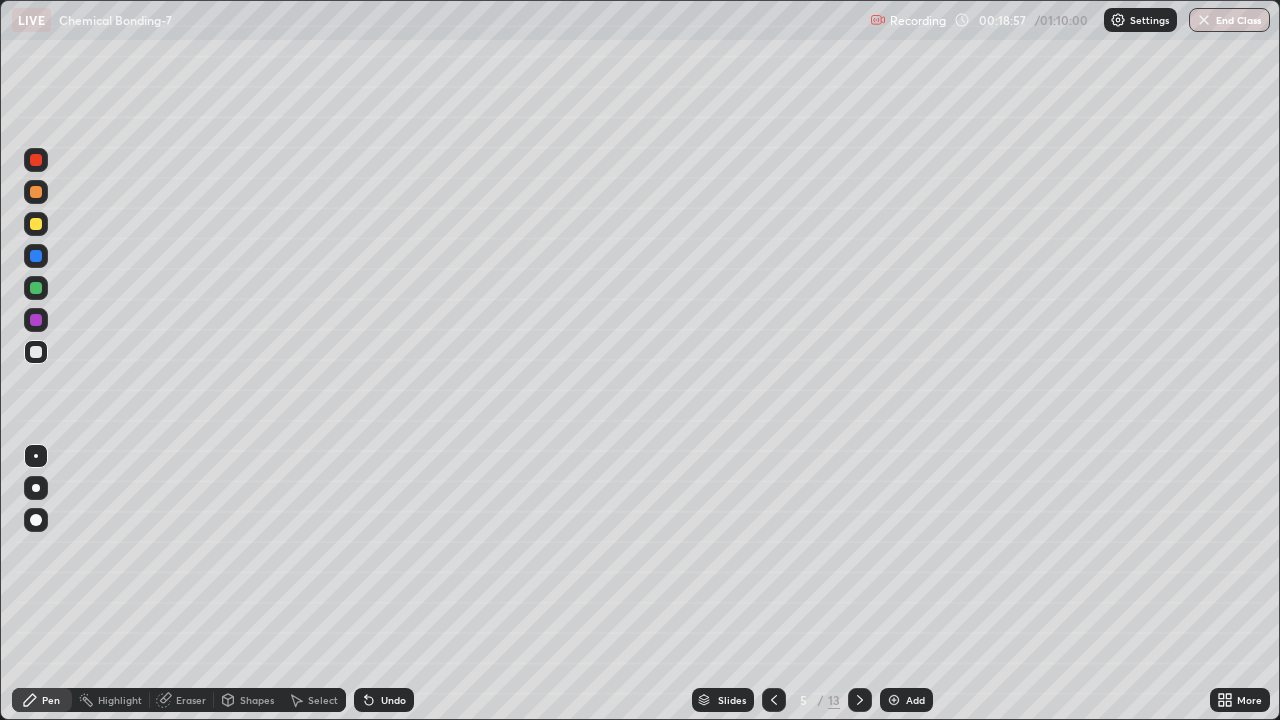 click at bounding box center [36, 288] 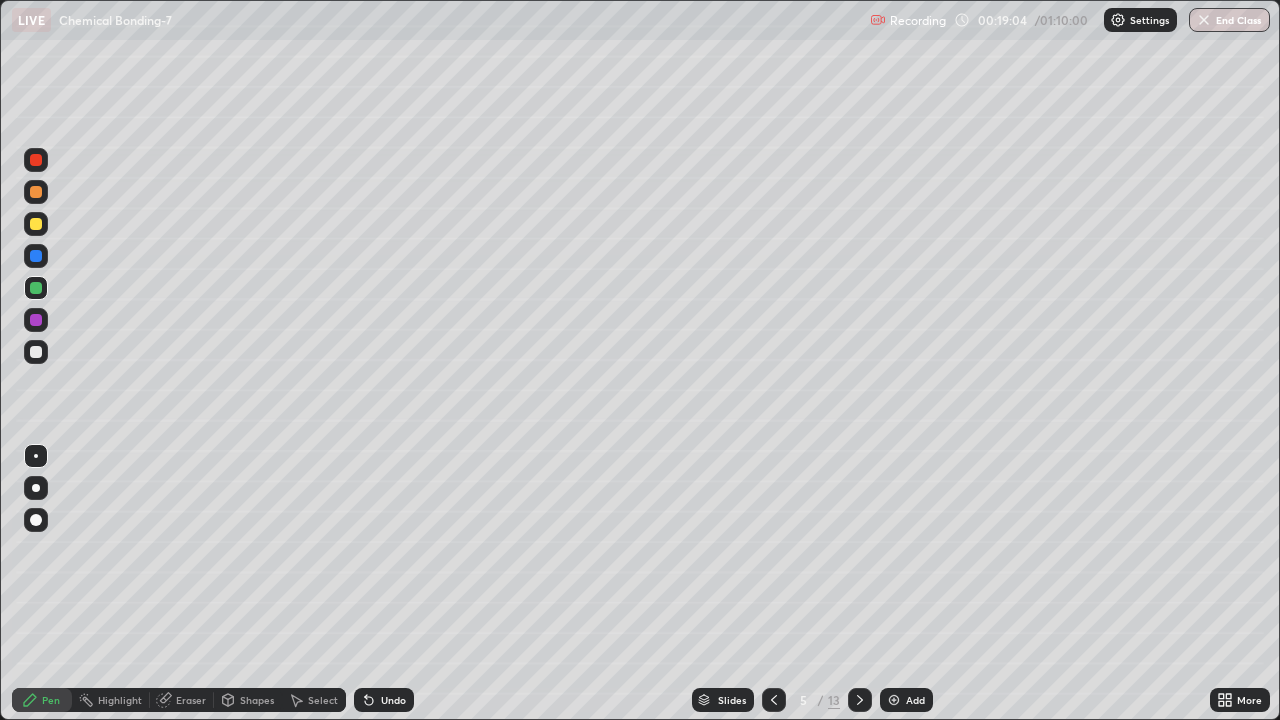 click at bounding box center (36, 352) 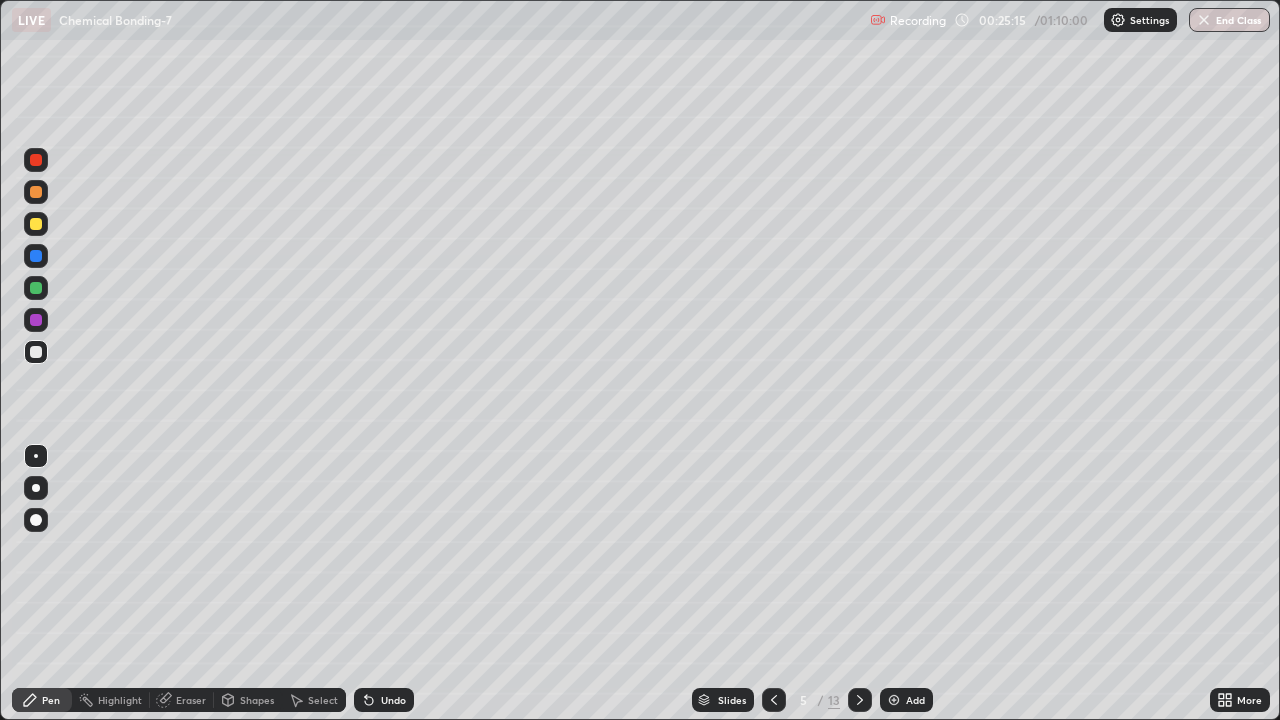 click 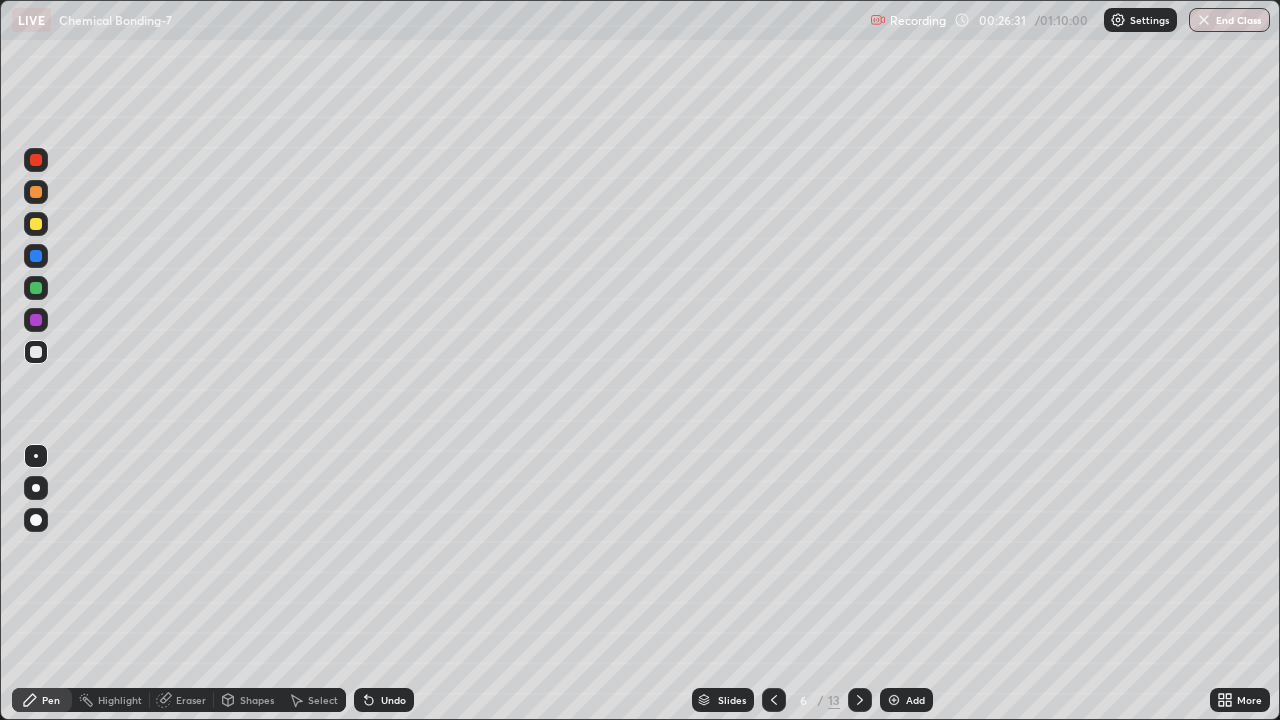 click at bounding box center (36, 288) 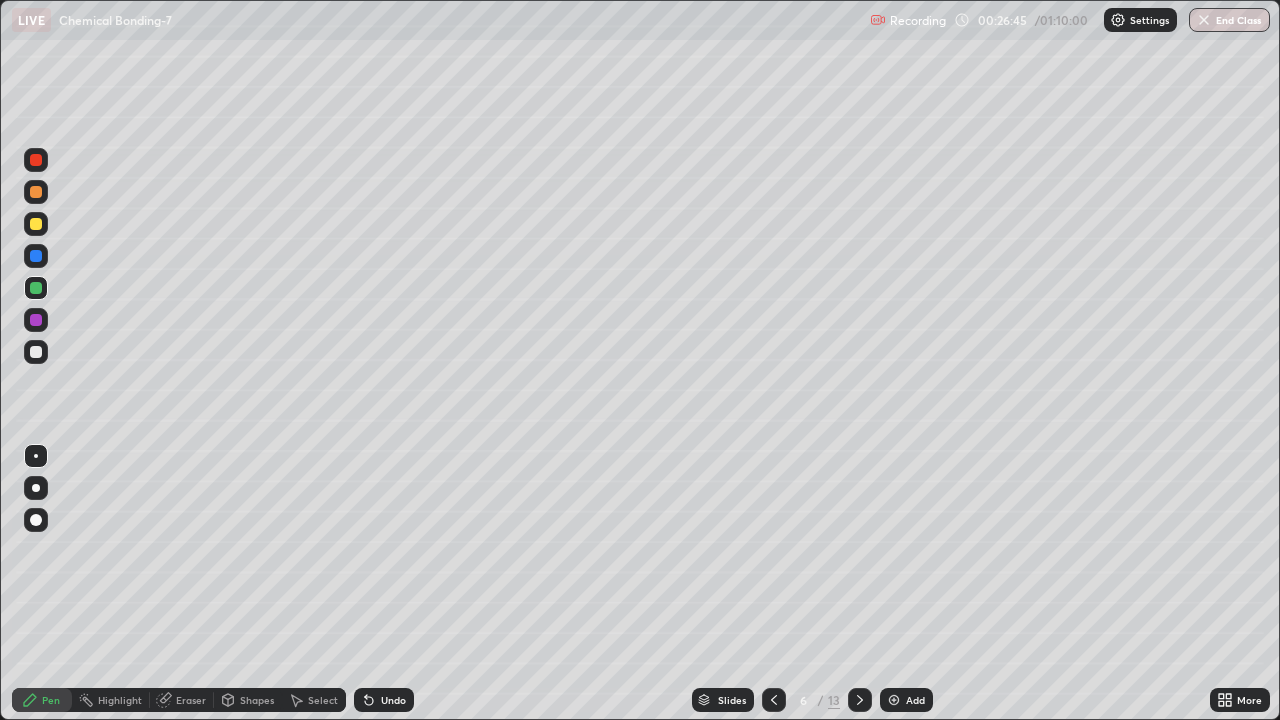 click at bounding box center [36, 352] 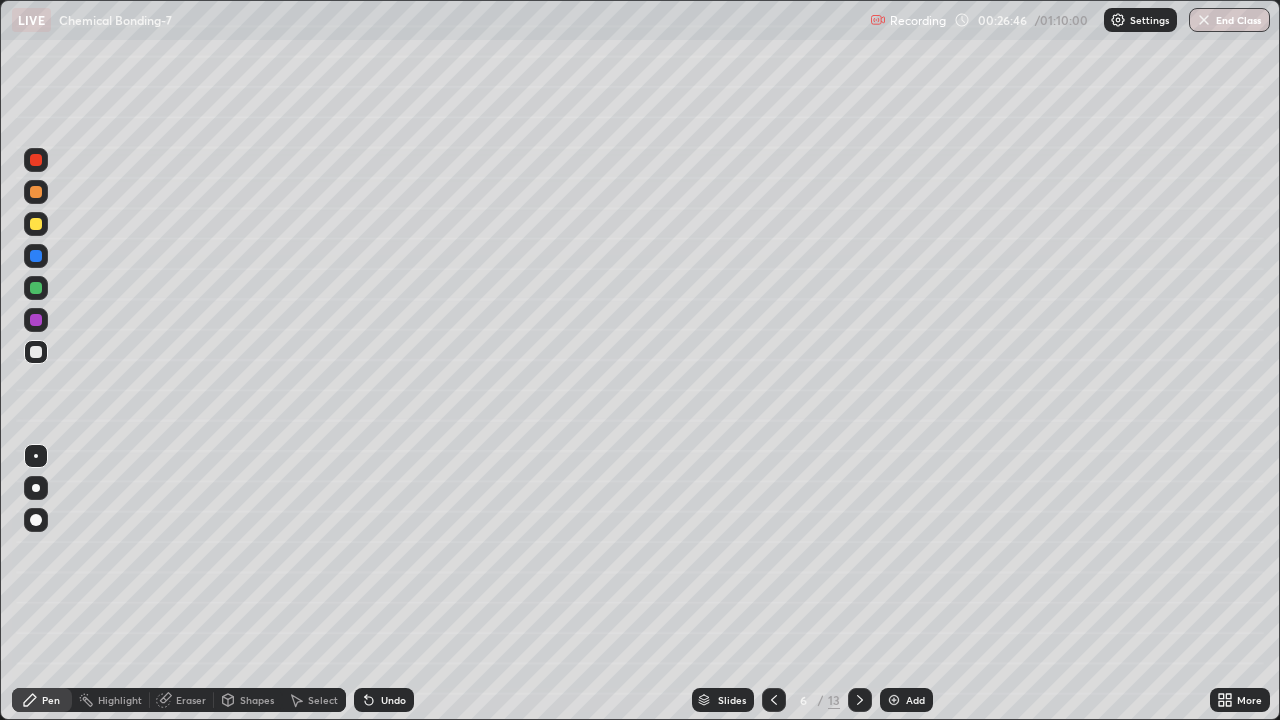 click at bounding box center [36, 256] 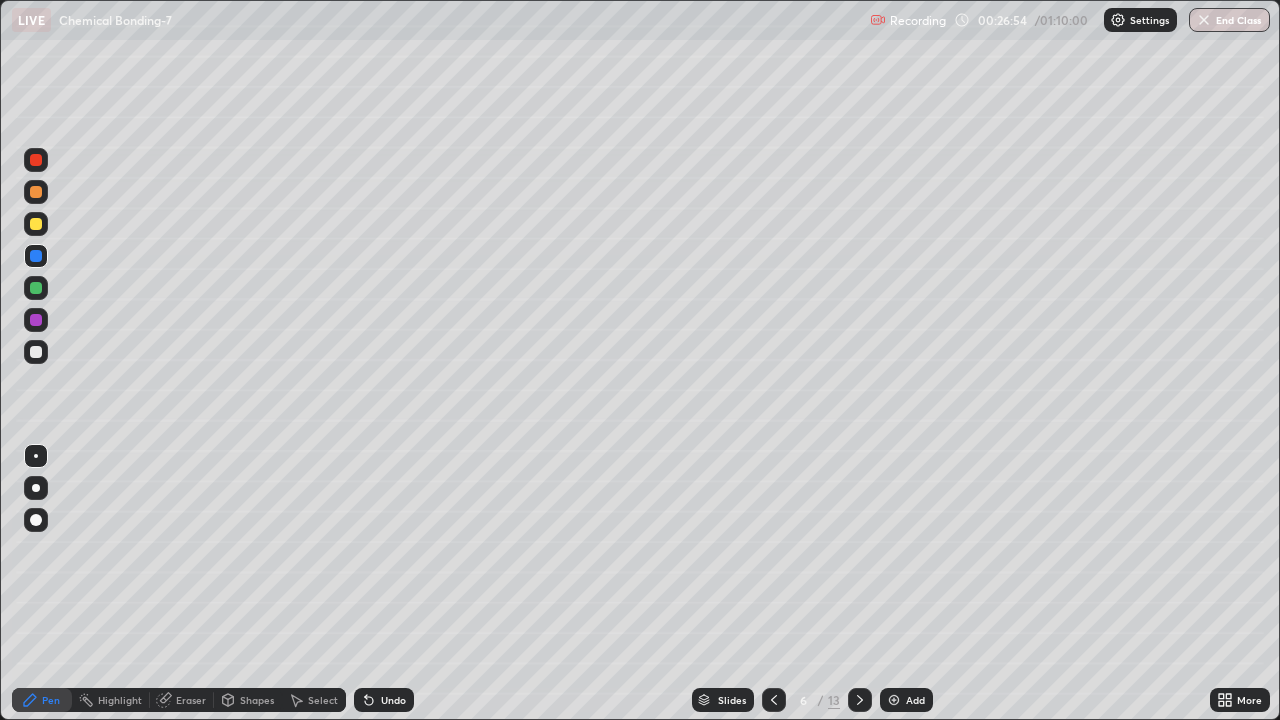 click at bounding box center (36, 224) 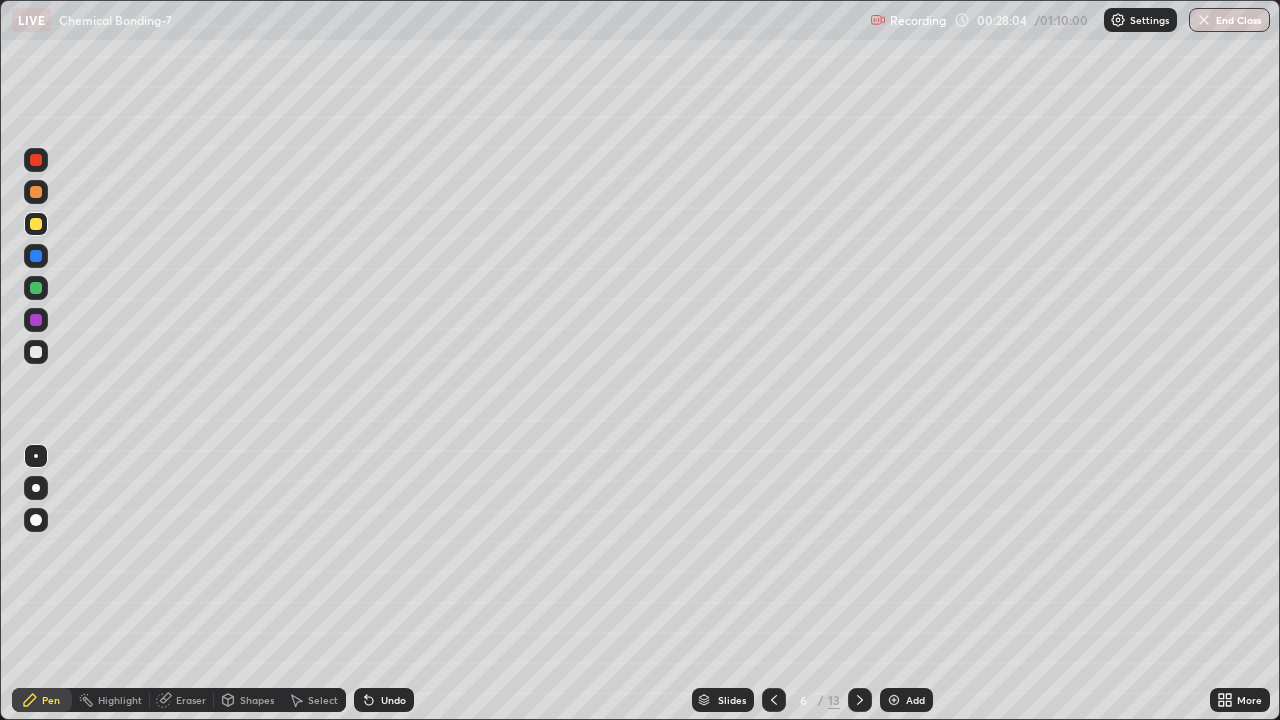 click 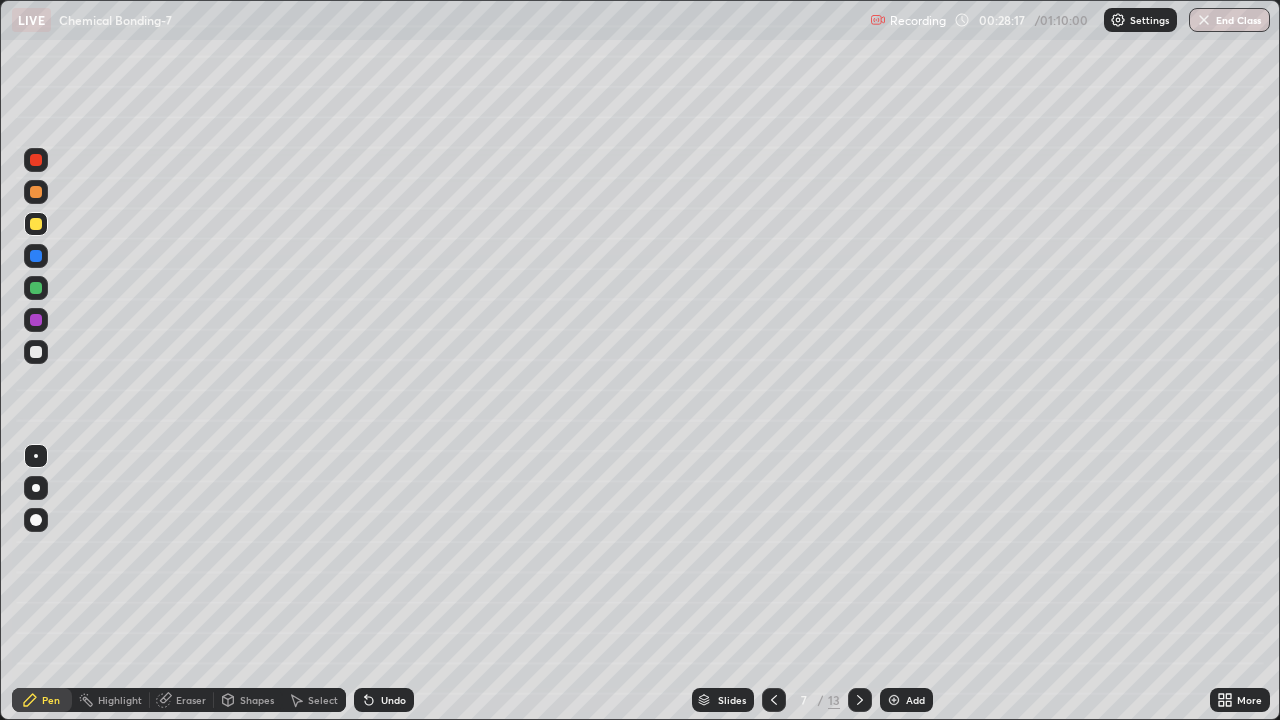 click at bounding box center (36, 288) 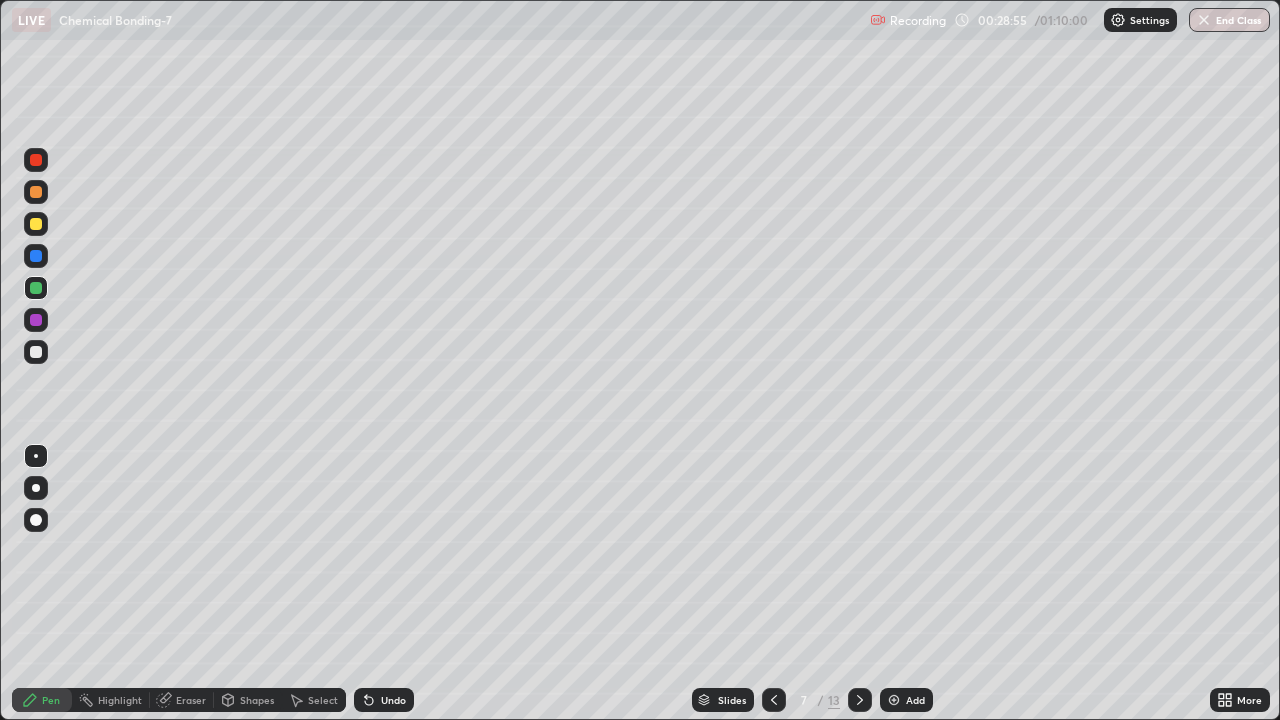 click at bounding box center [36, 320] 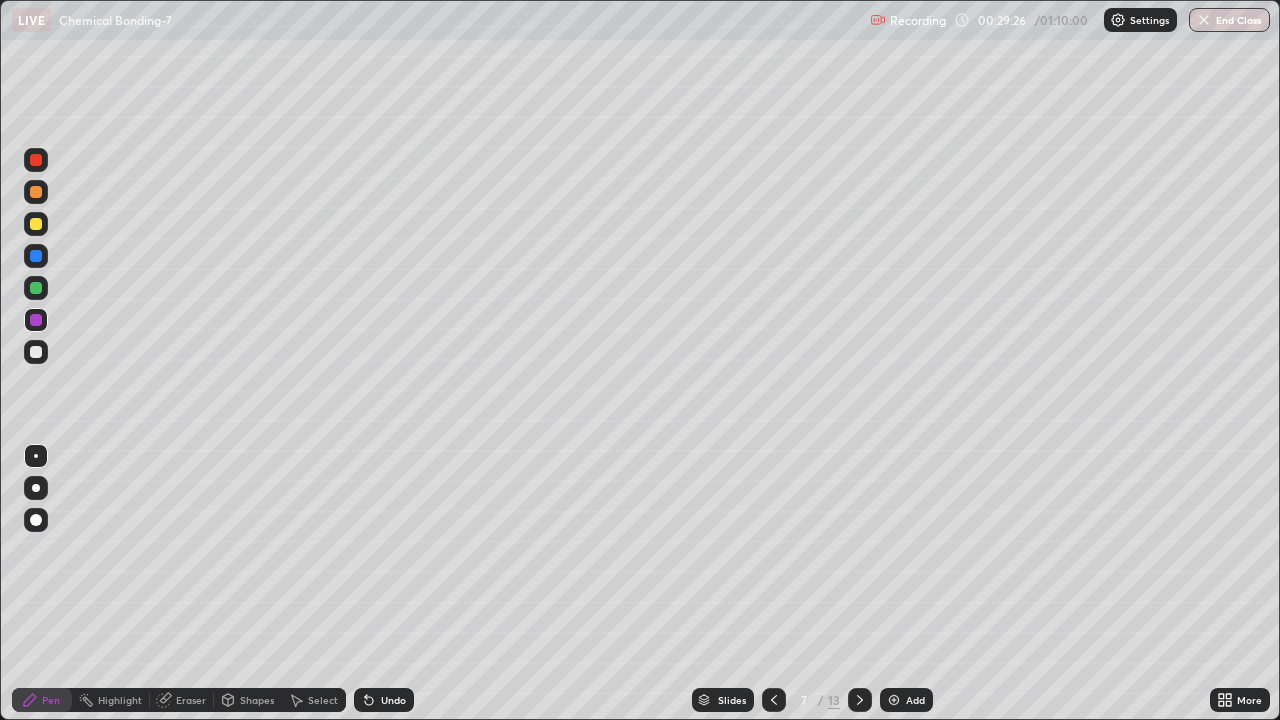 click at bounding box center (36, 224) 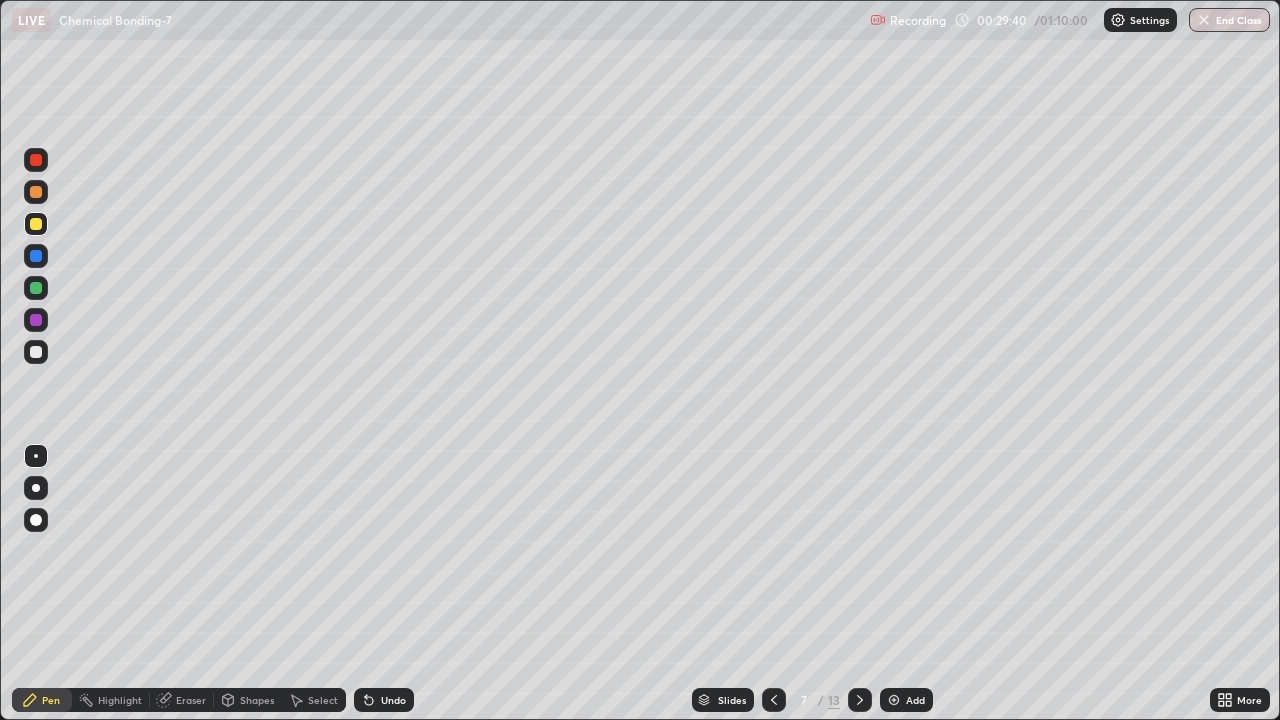 click at bounding box center [36, 256] 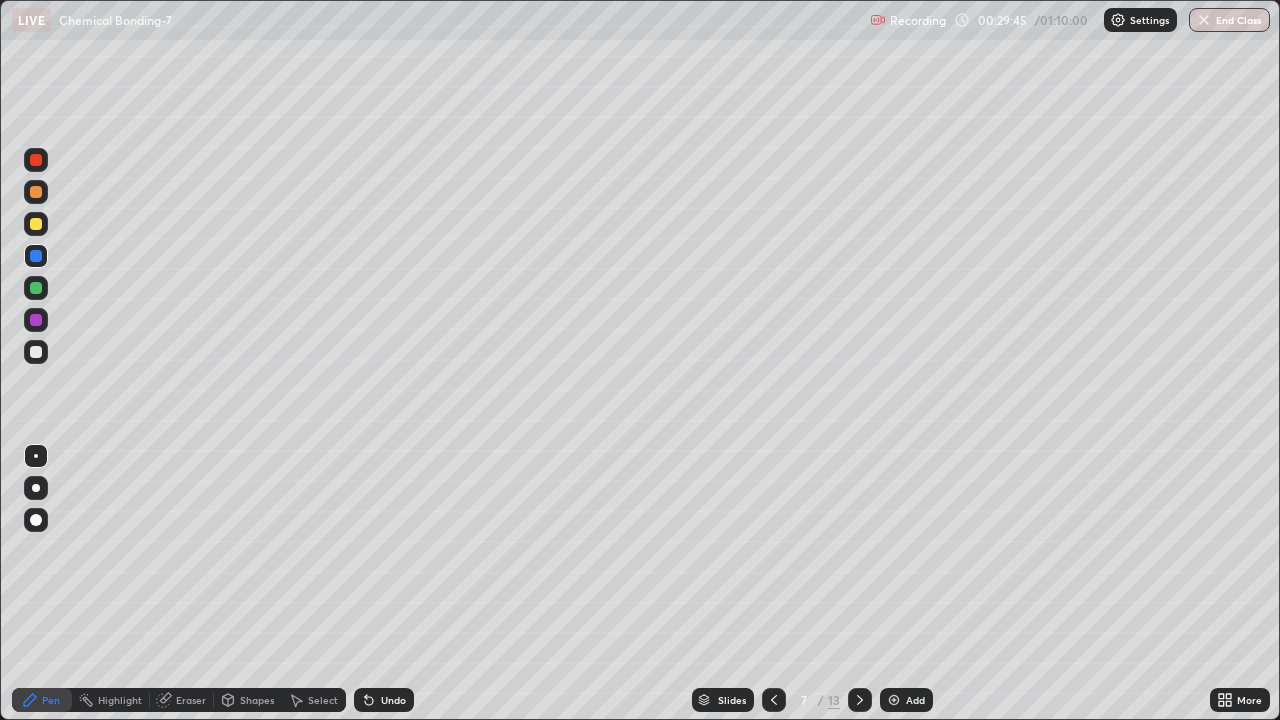 click at bounding box center (36, 288) 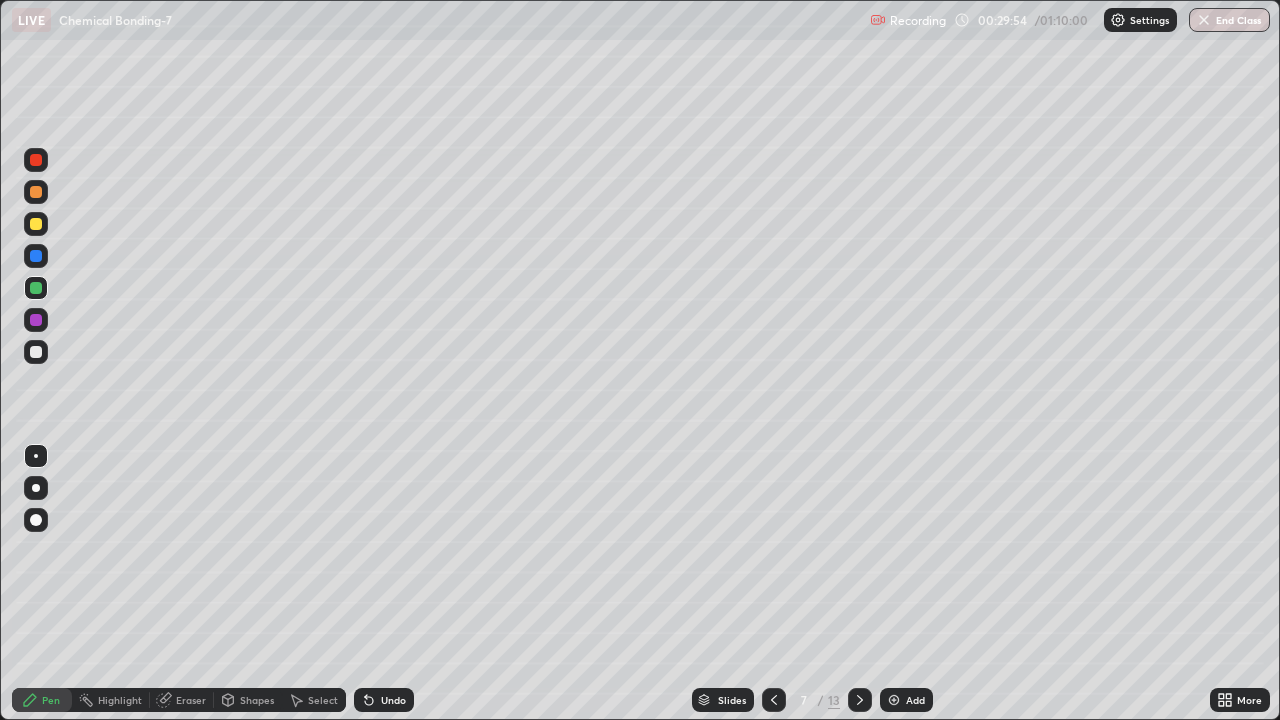 click at bounding box center (36, 320) 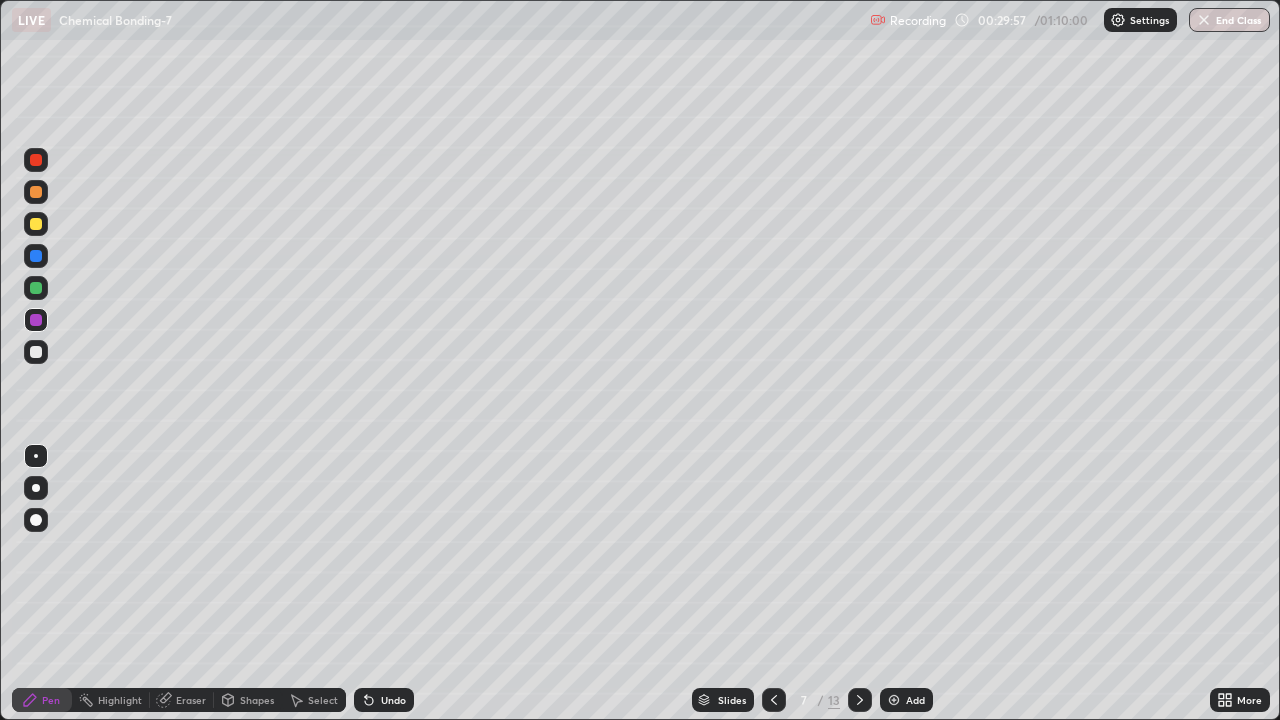 click at bounding box center (36, 224) 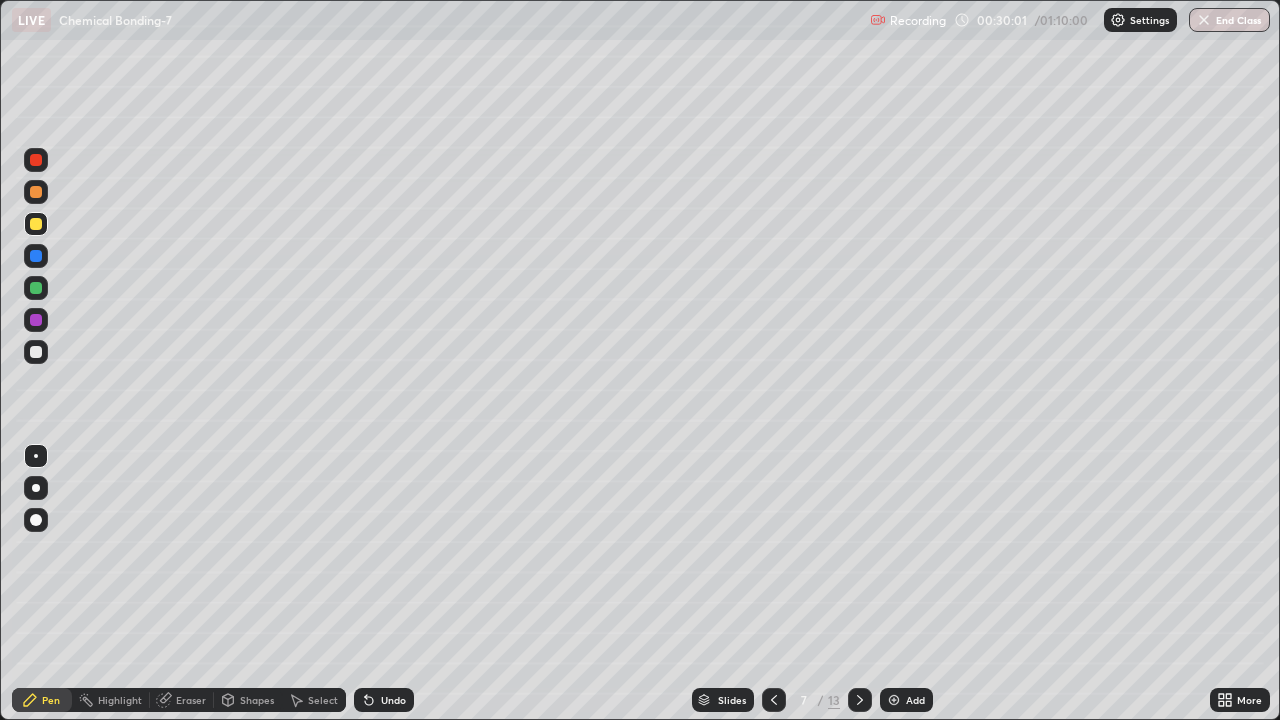 click at bounding box center [36, 256] 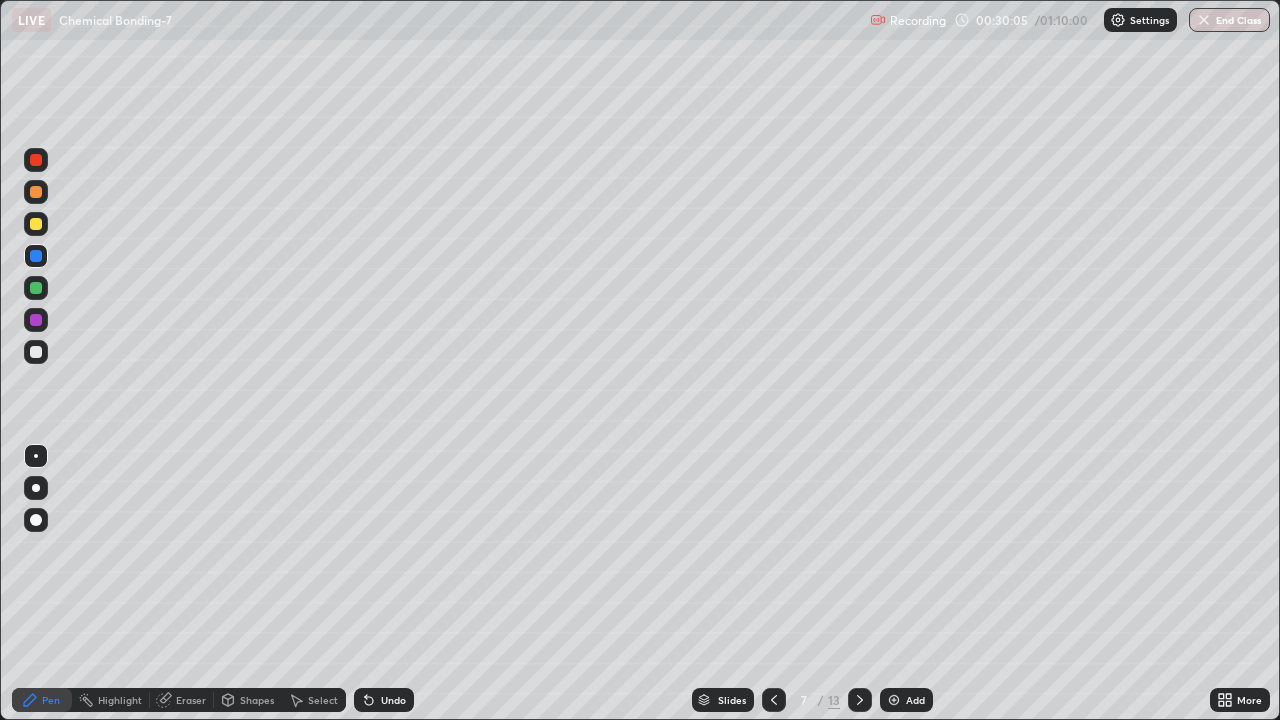 click at bounding box center [36, 320] 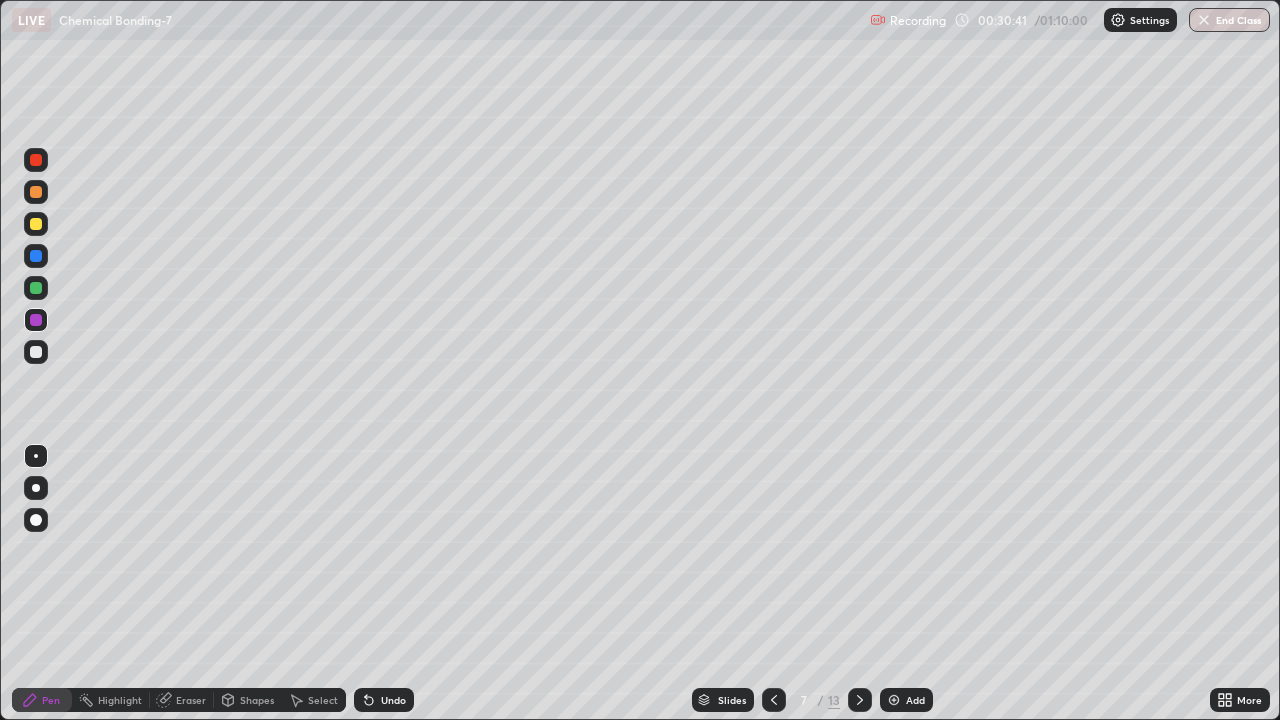 click at bounding box center (36, 256) 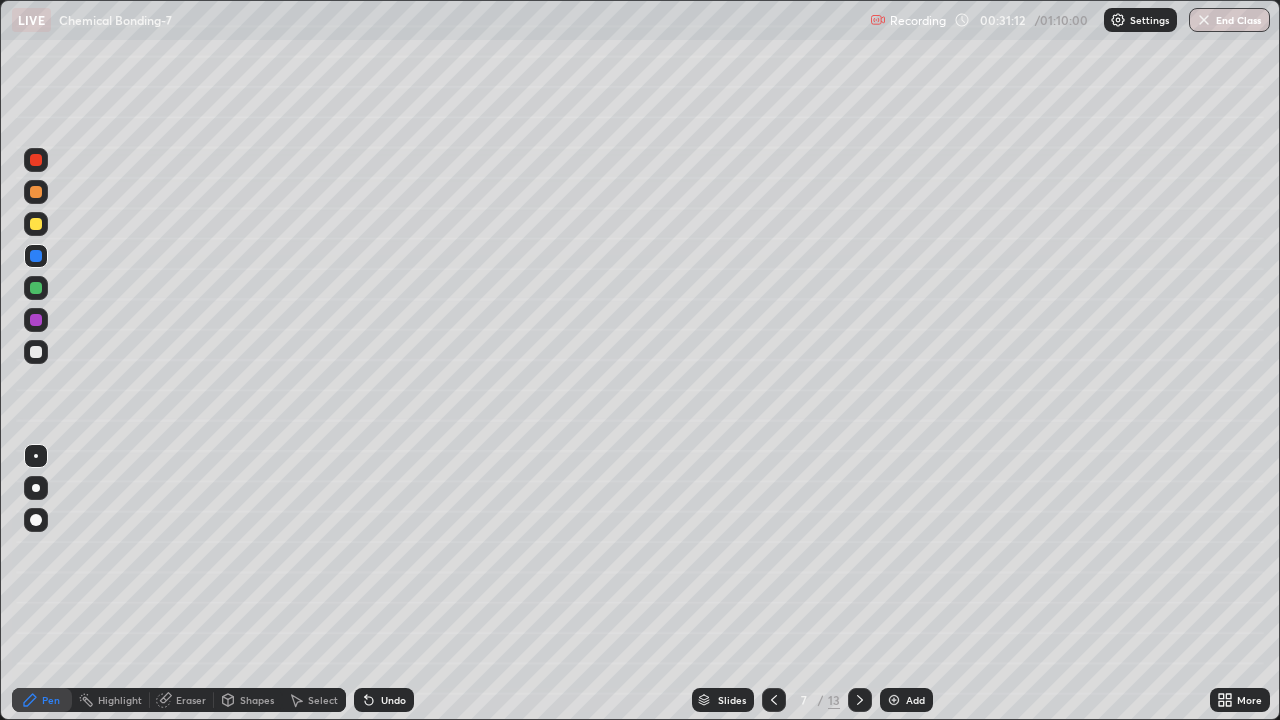 click at bounding box center [36, 288] 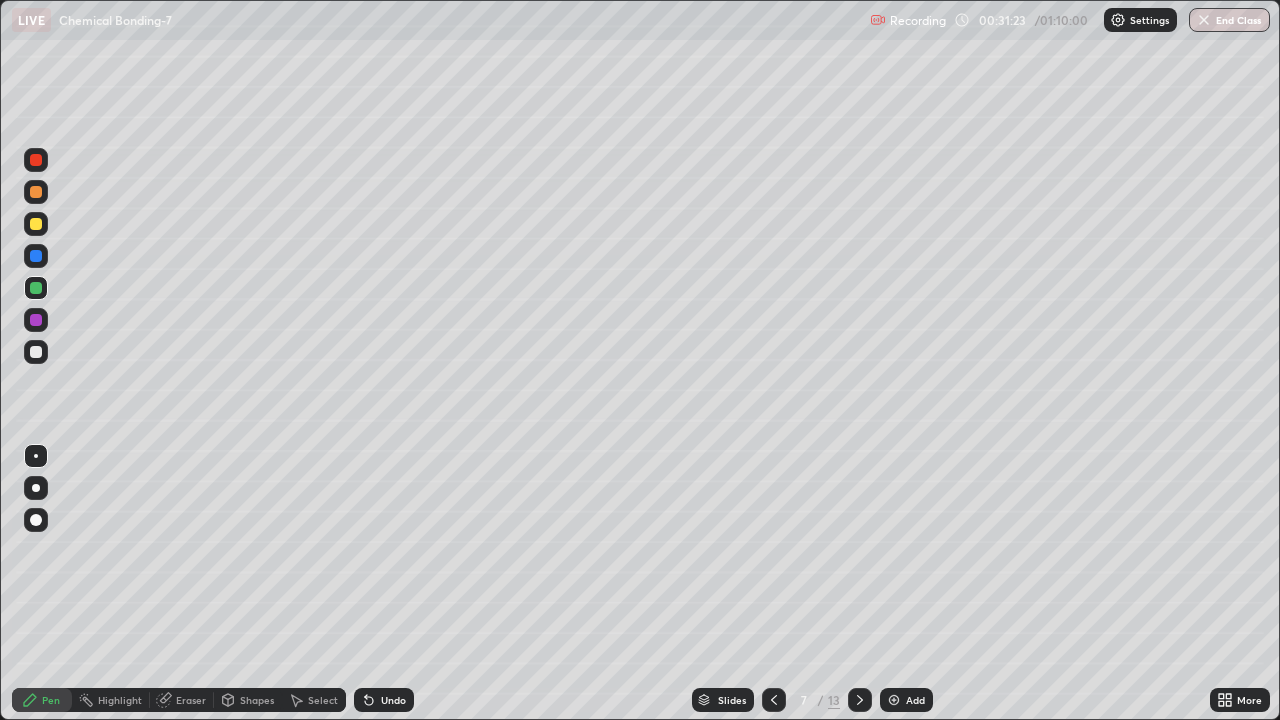 click at bounding box center (36, 192) 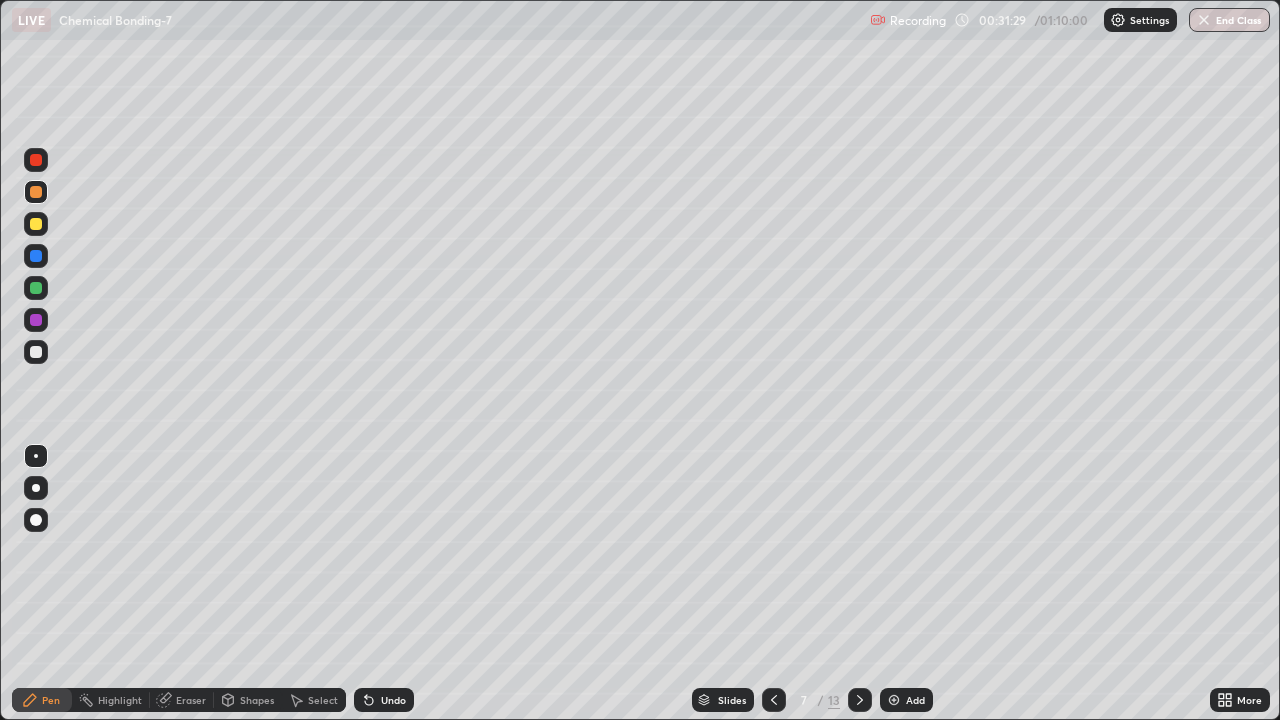 click at bounding box center (36, 256) 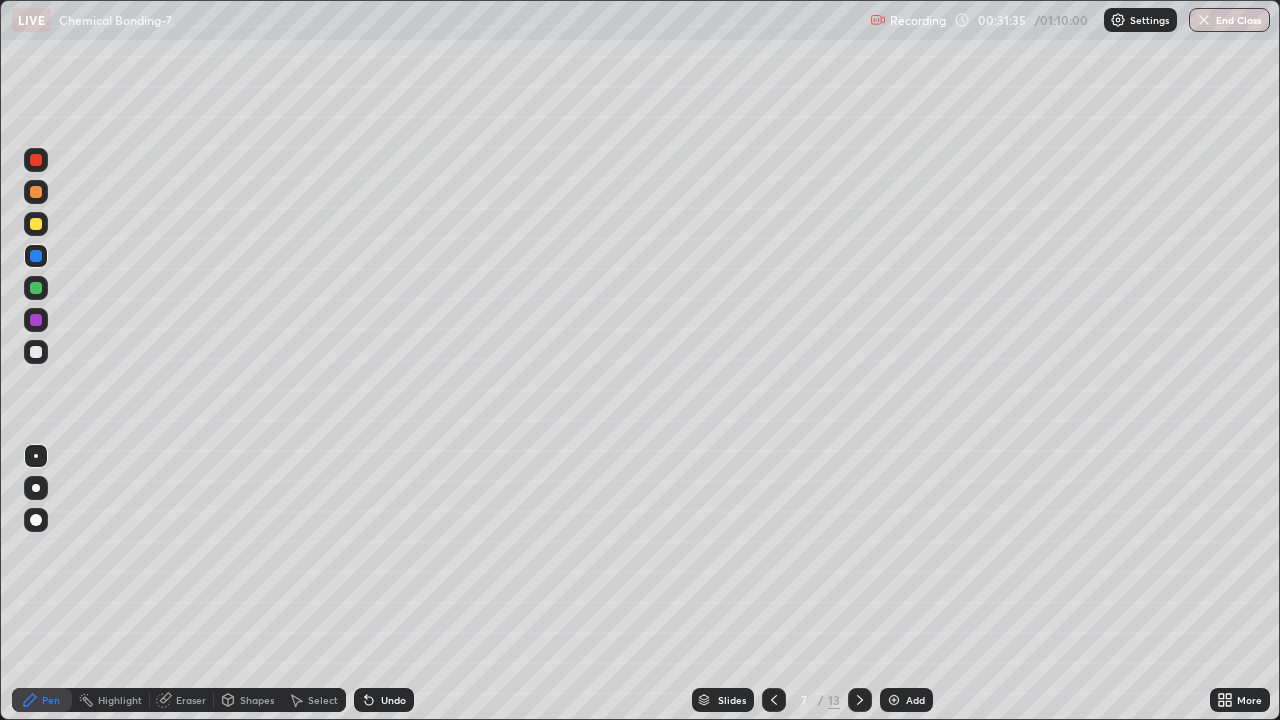 click at bounding box center (36, 288) 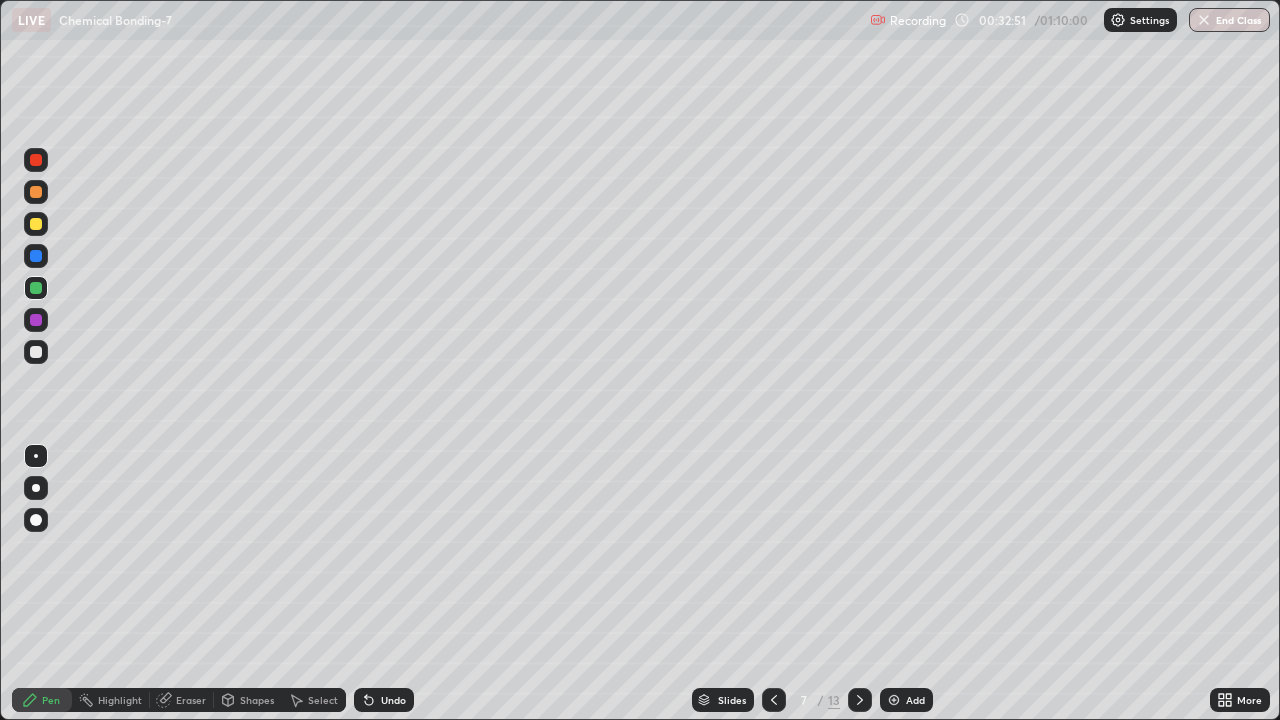 click 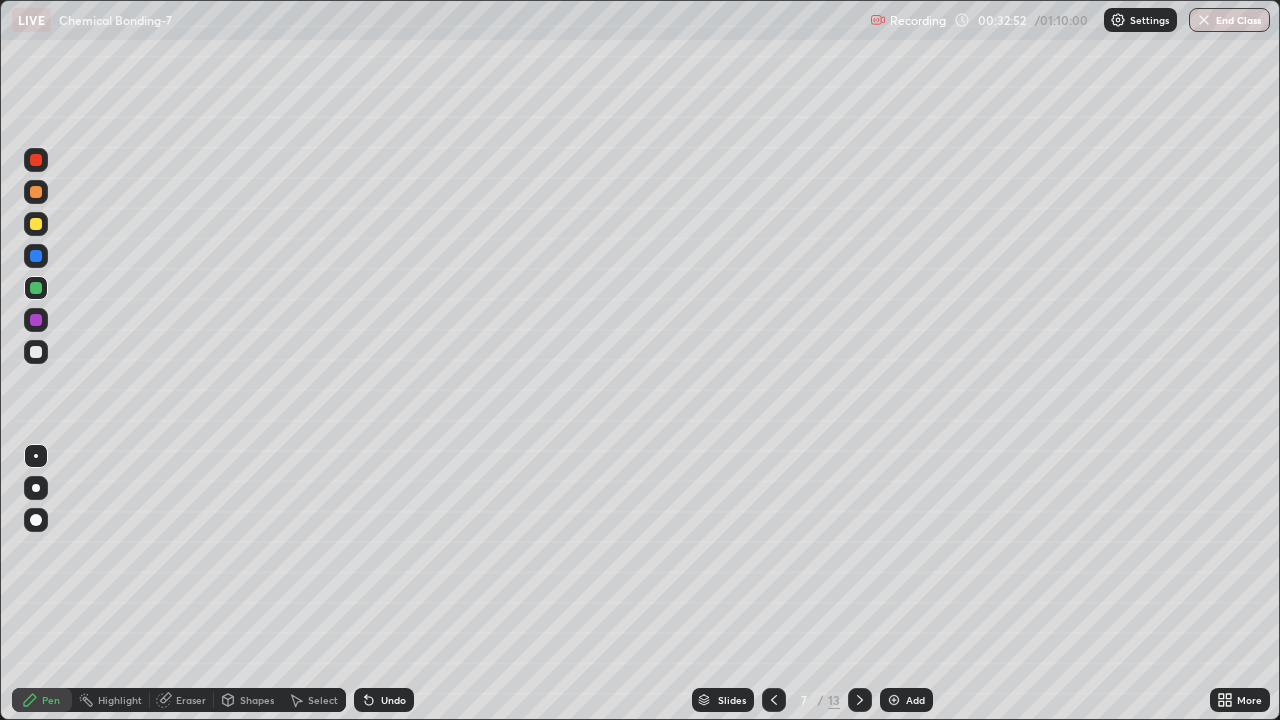 click on "Undo" at bounding box center [384, 700] 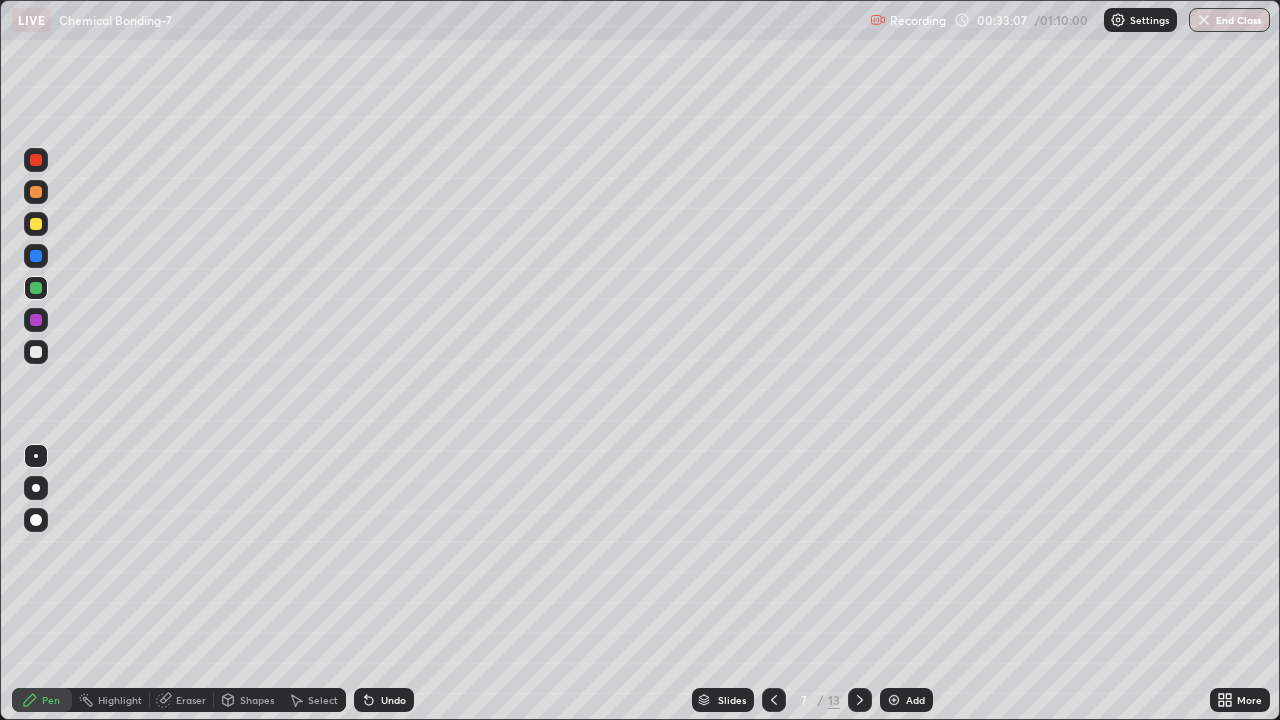 click at bounding box center (36, 352) 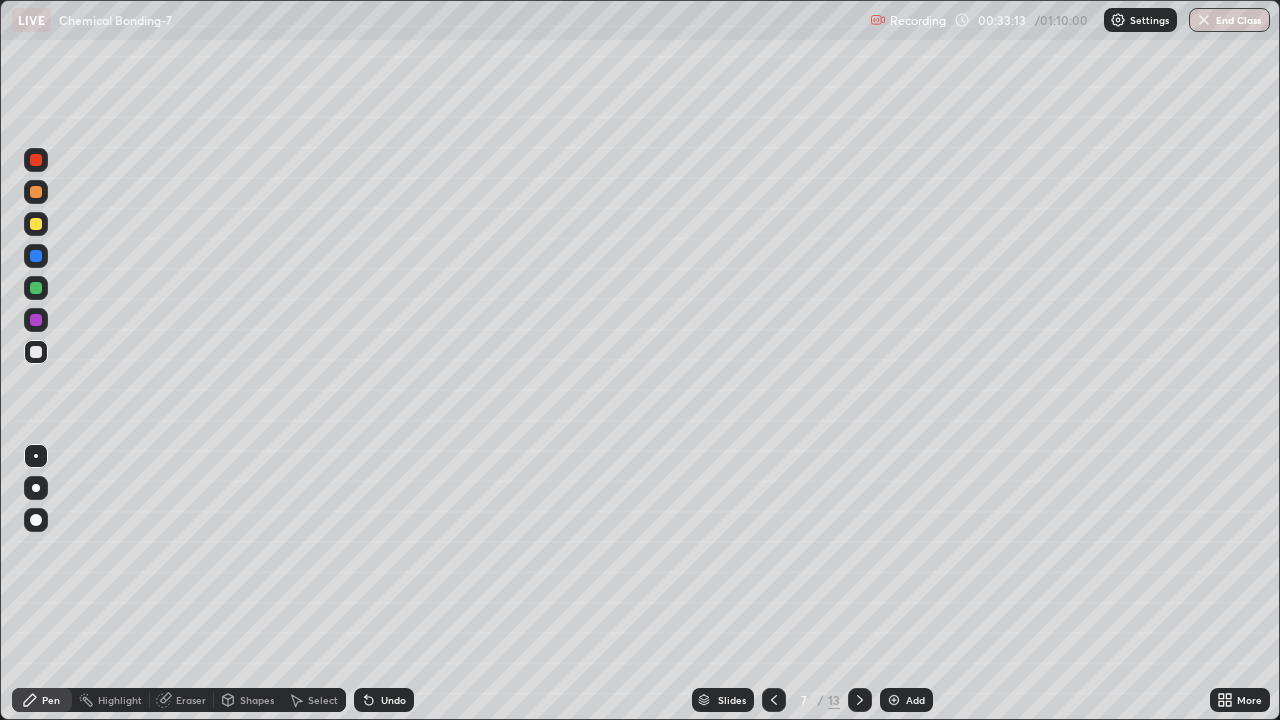 click at bounding box center (36, 256) 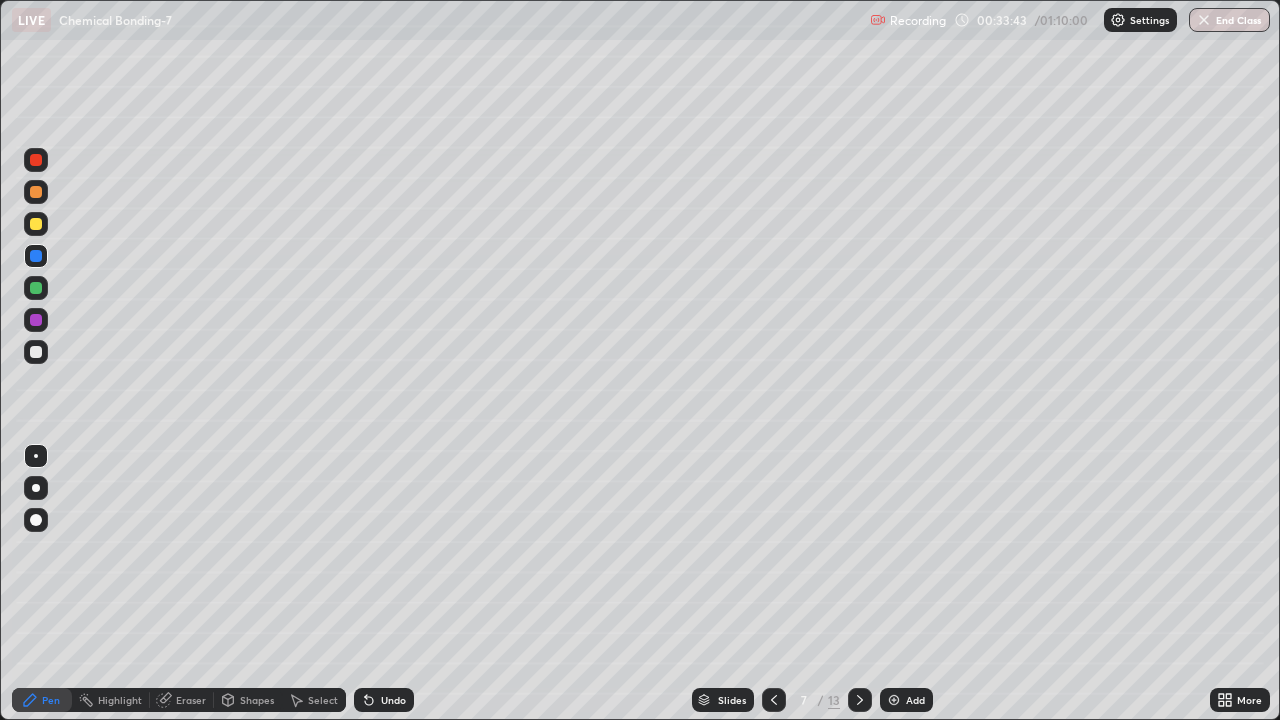 click 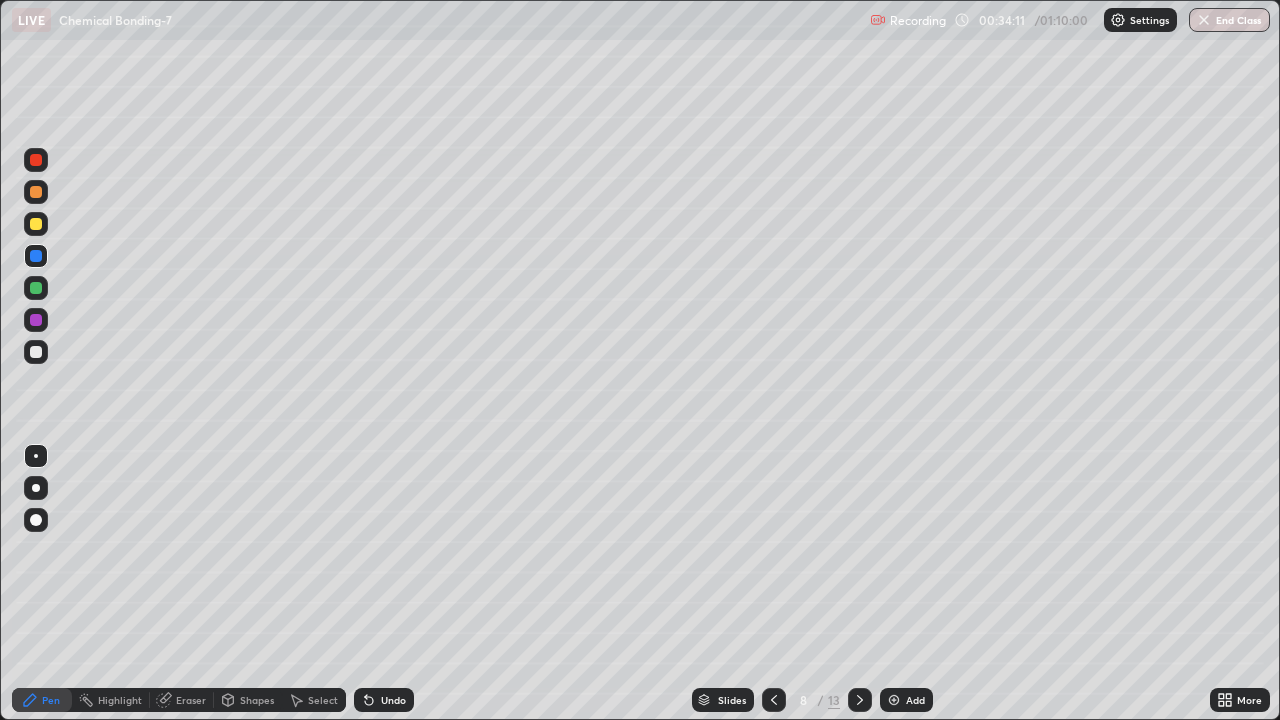 click at bounding box center (36, 456) 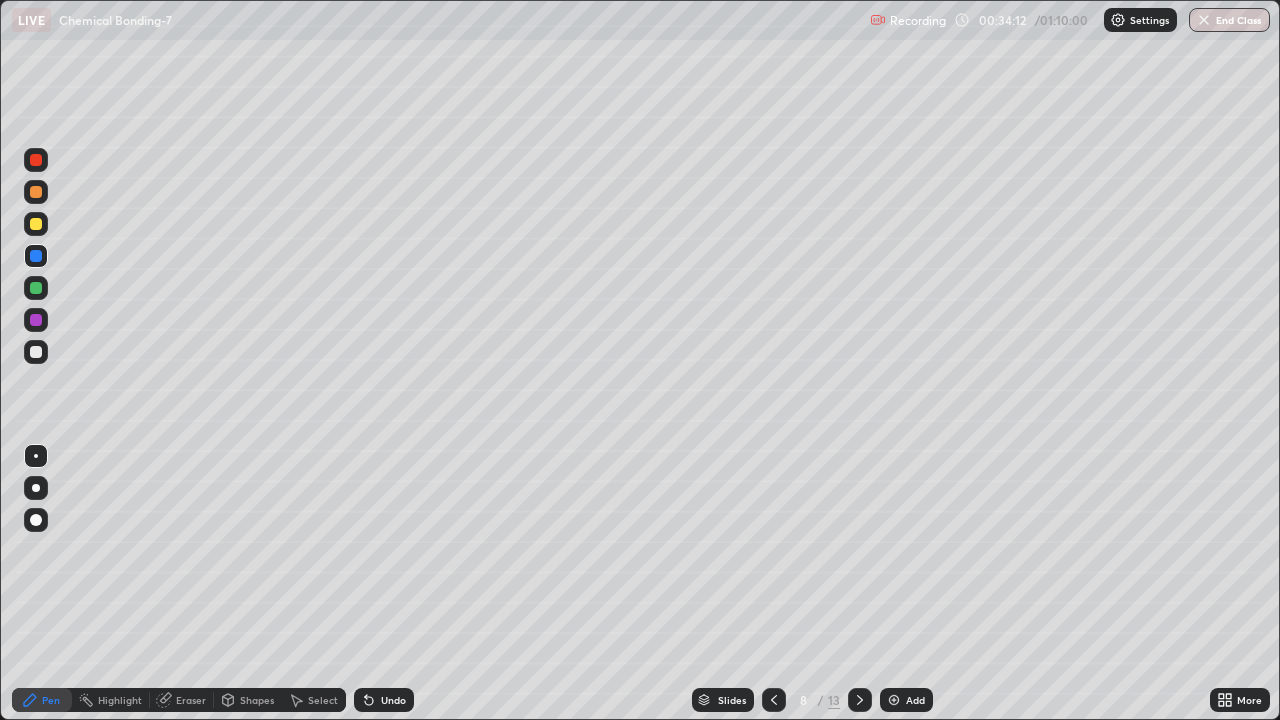 click at bounding box center (36, 352) 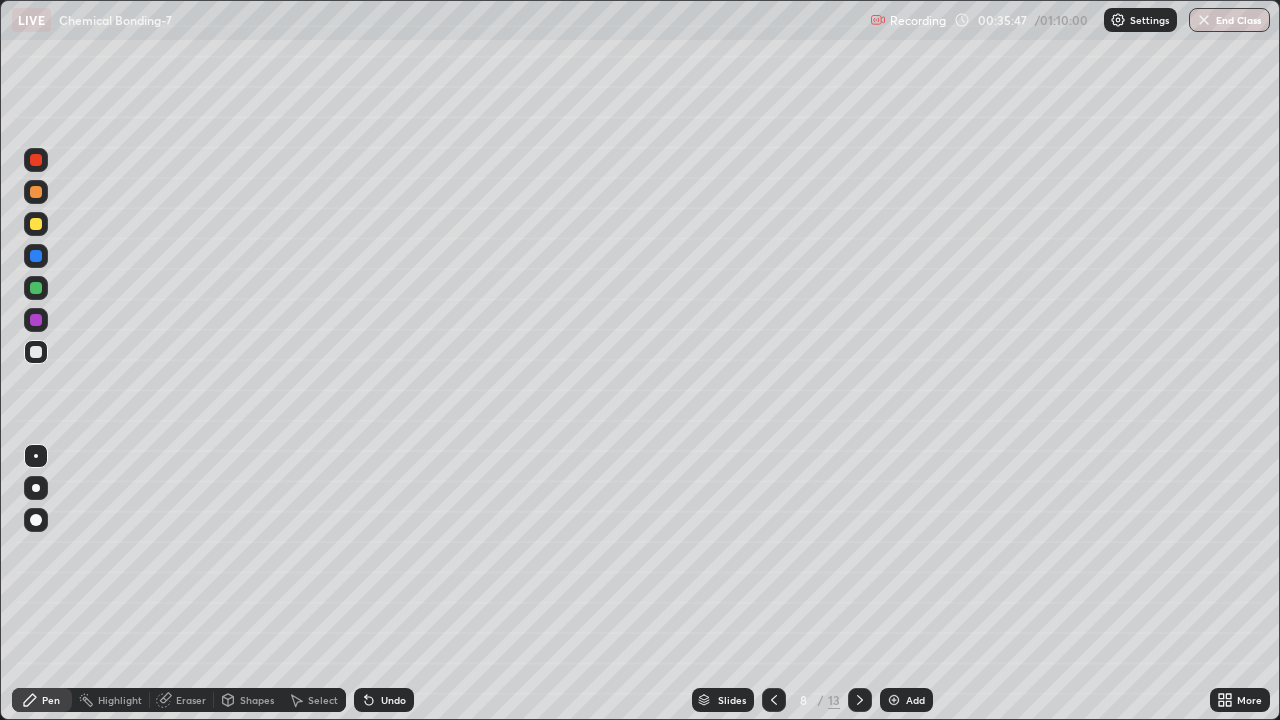 click at bounding box center [36, 288] 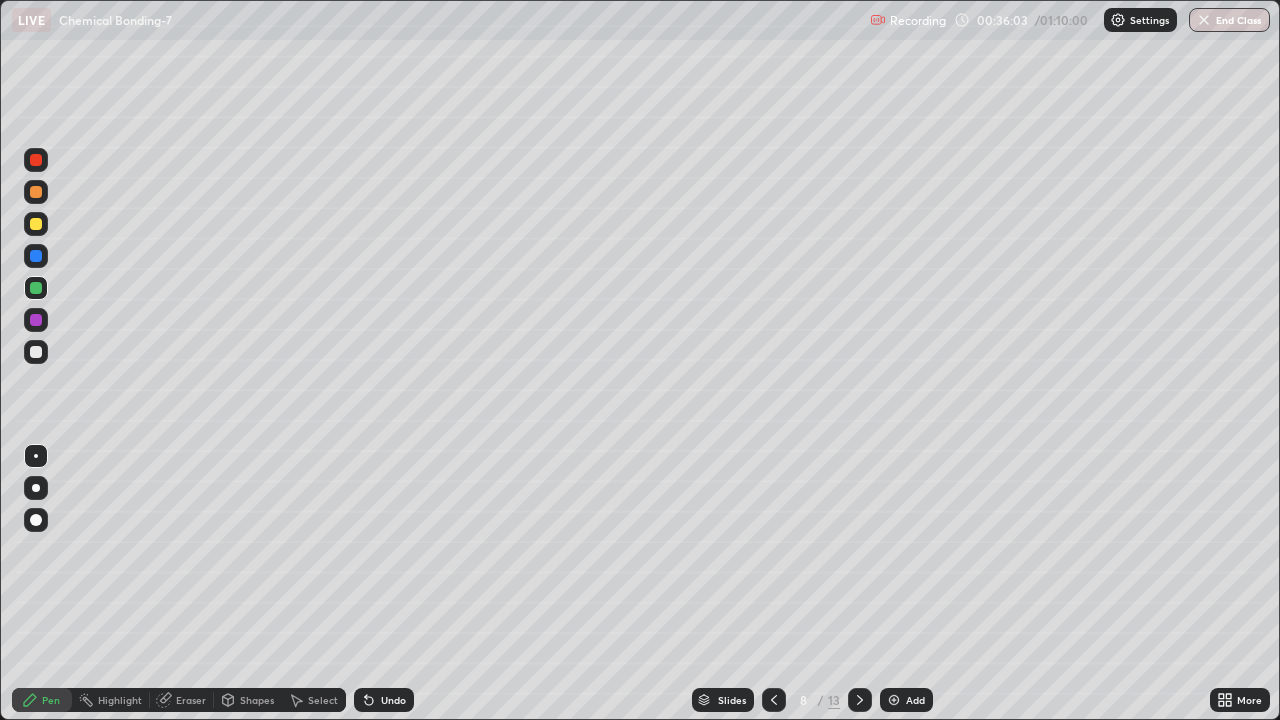click at bounding box center [36, 224] 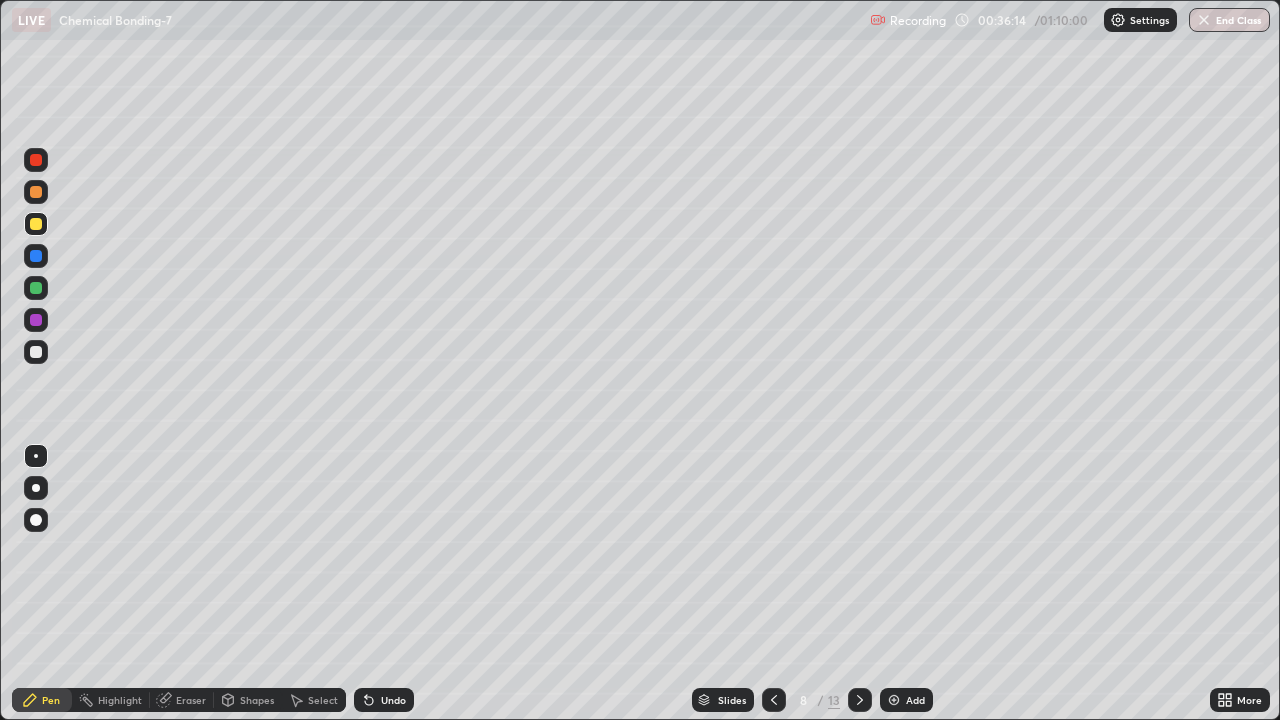 click at bounding box center [36, 256] 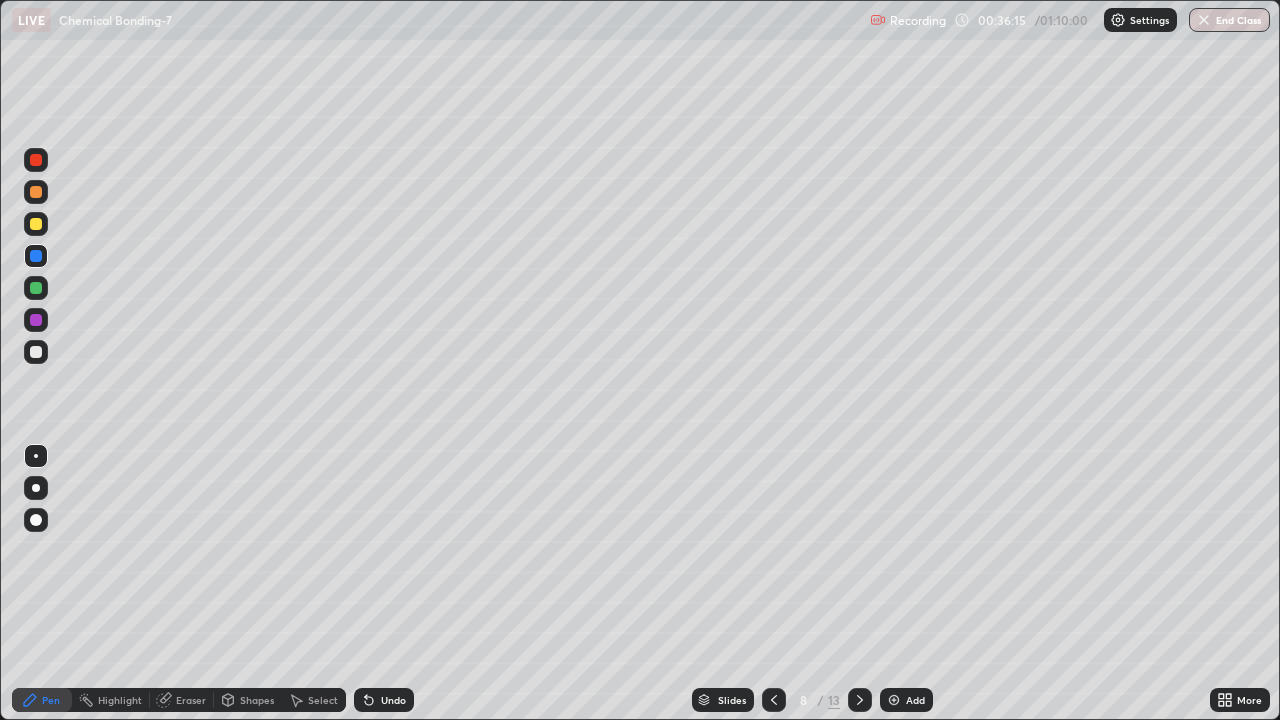 click at bounding box center [36, 352] 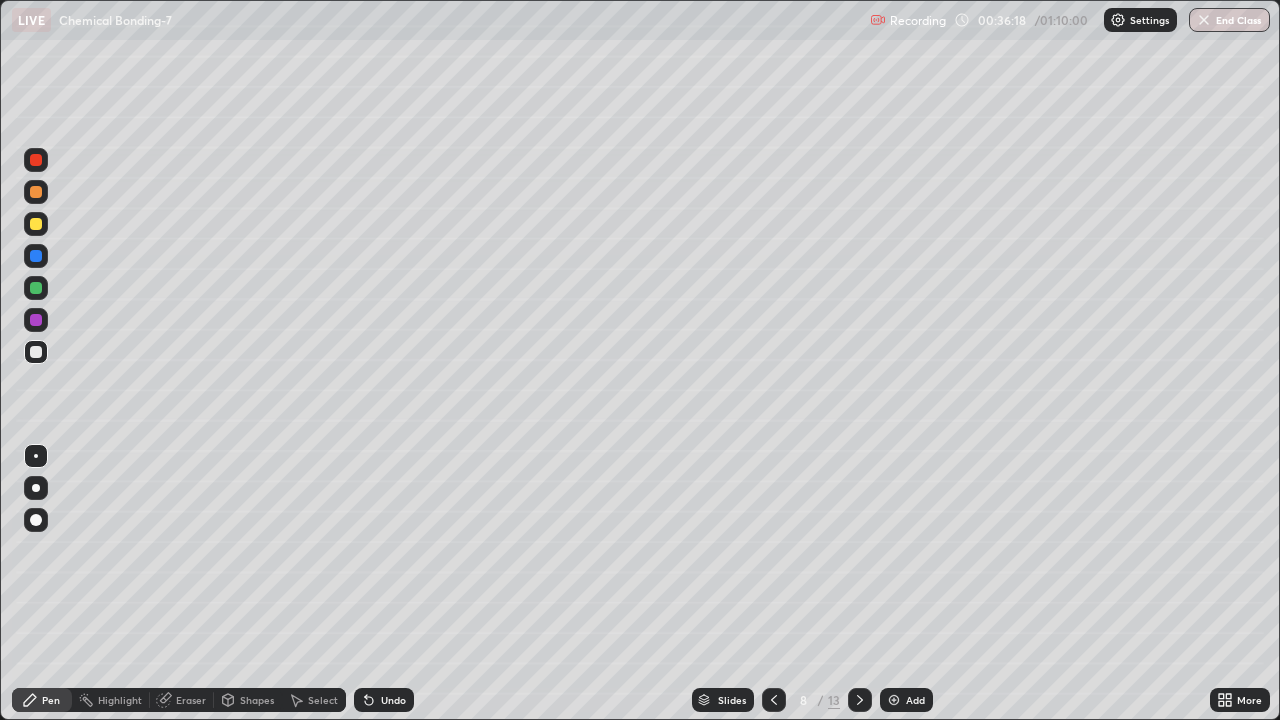 click at bounding box center (36, 288) 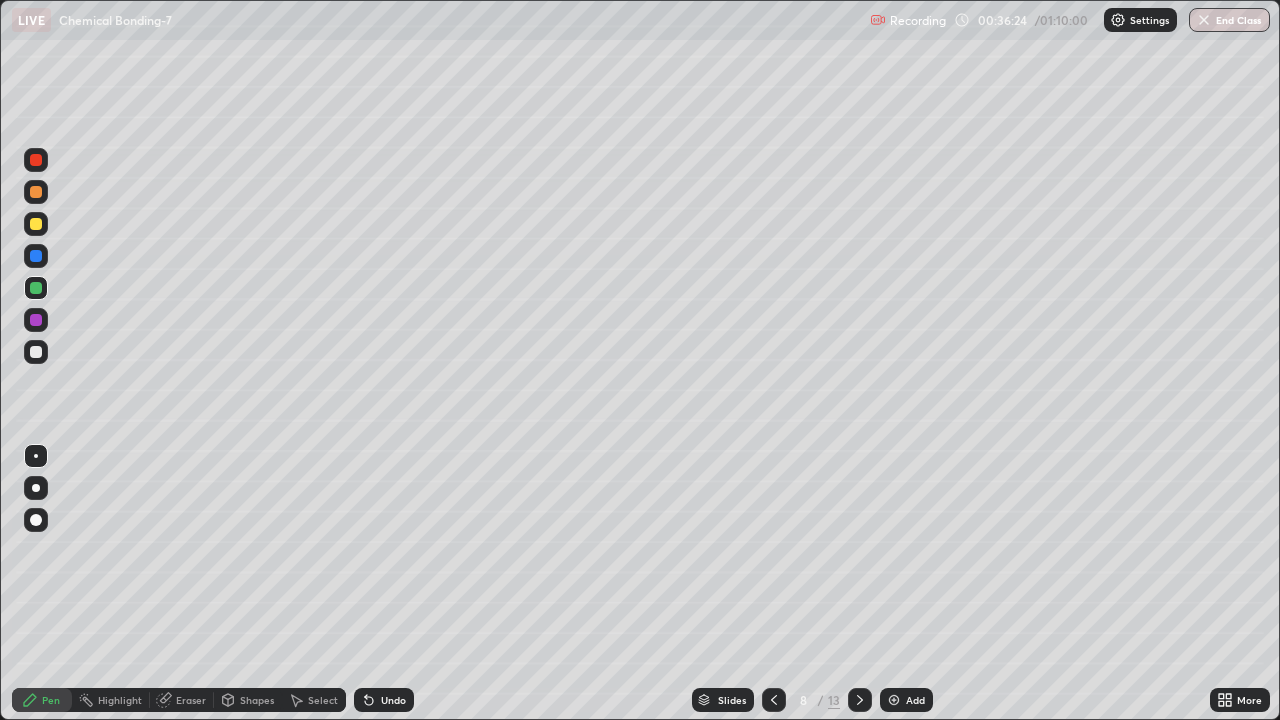 click at bounding box center [36, 224] 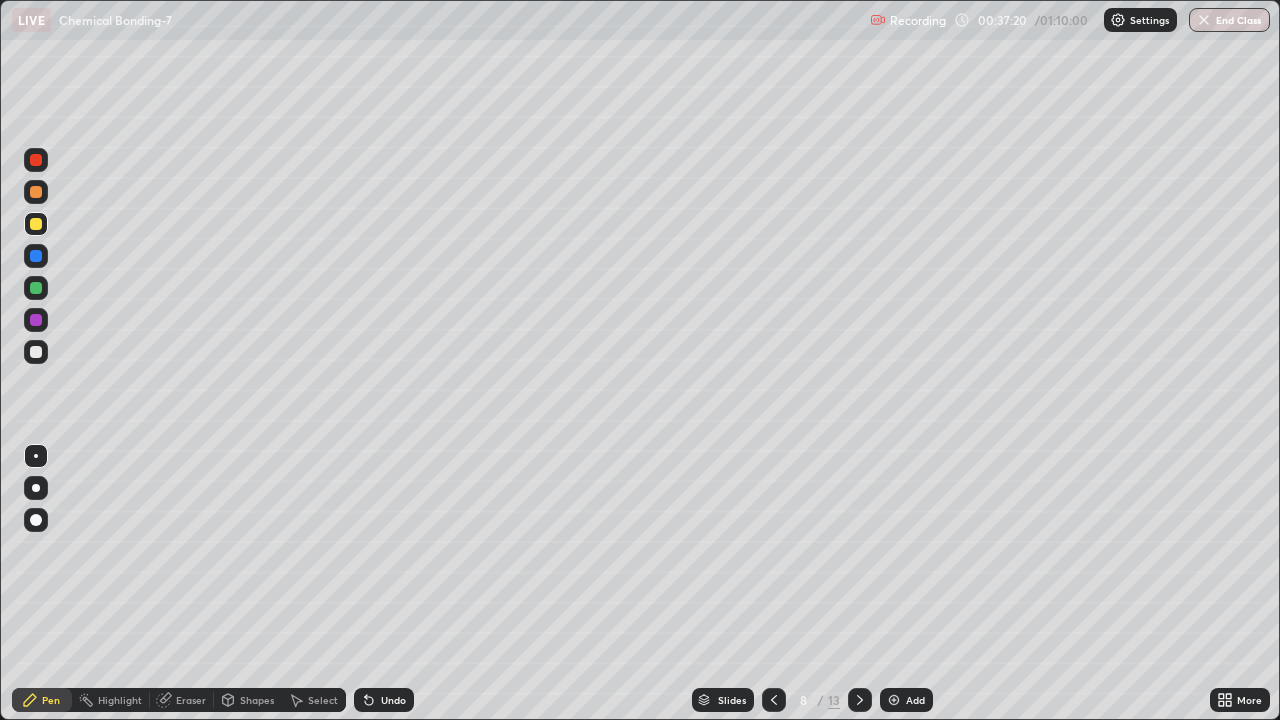 click at bounding box center (36, 256) 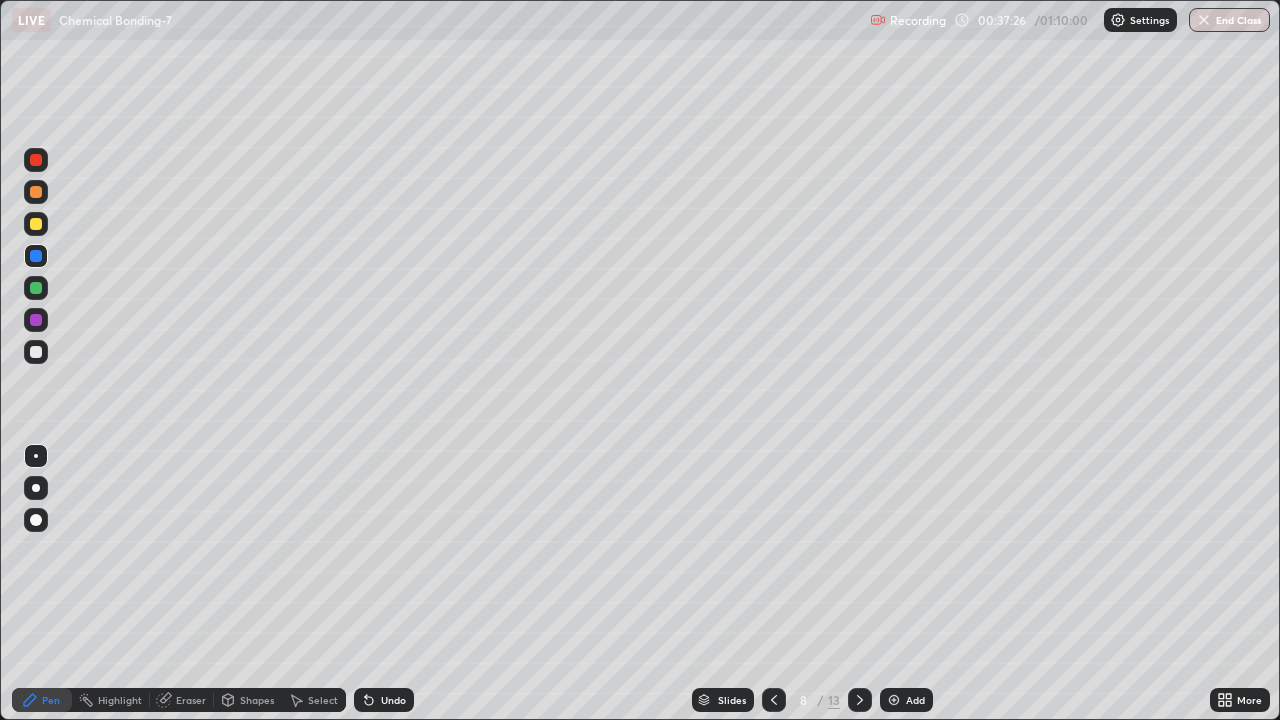 click at bounding box center (36, 192) 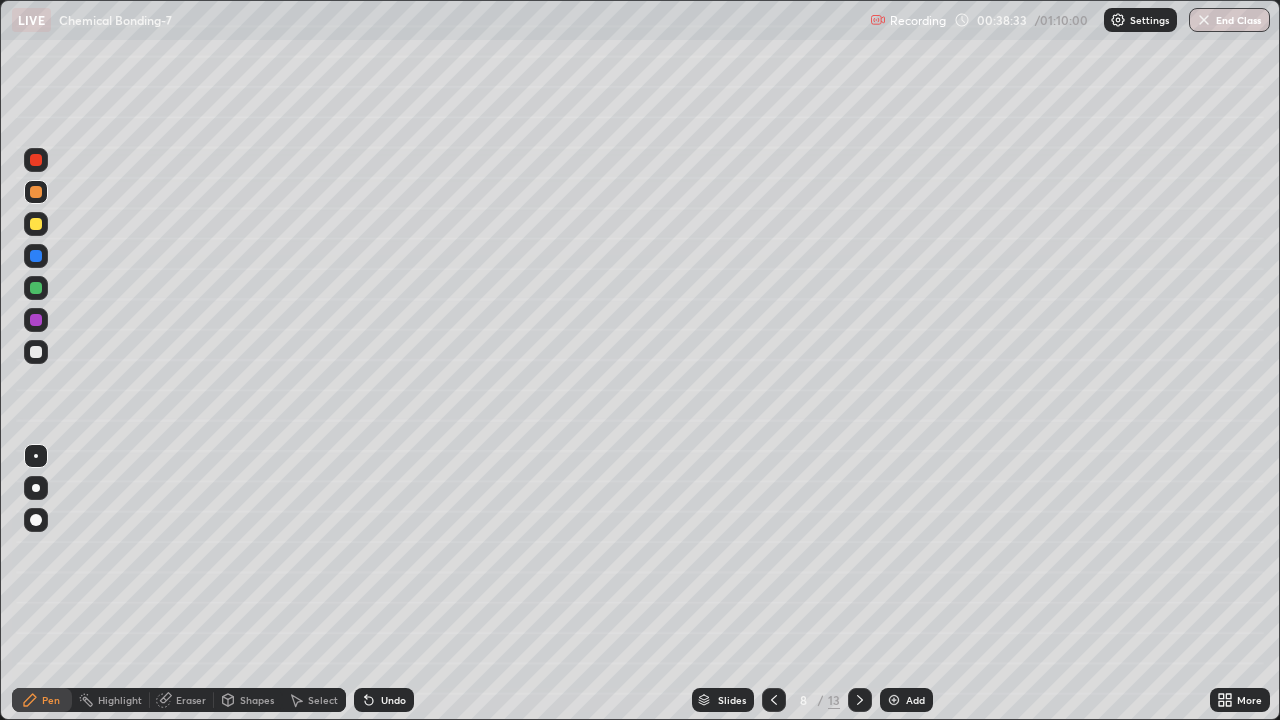 click at bounding box center [36, 352] 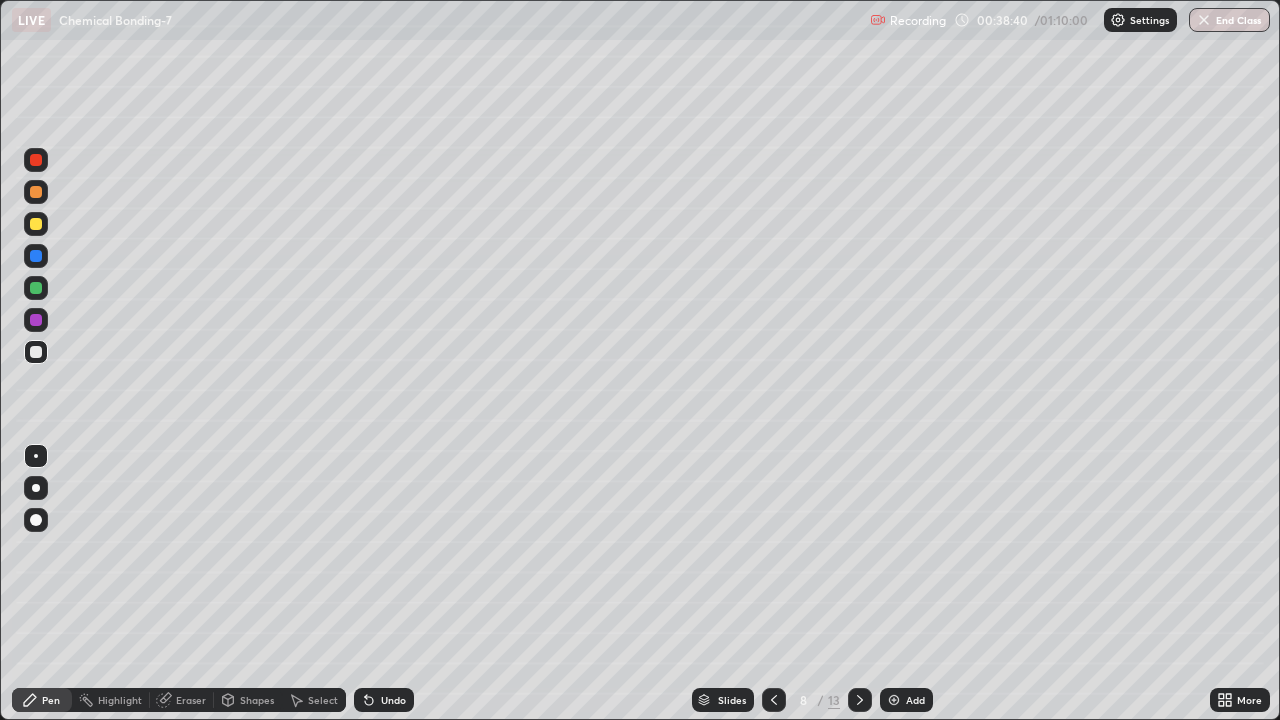 click at bounding box center [36, 320] 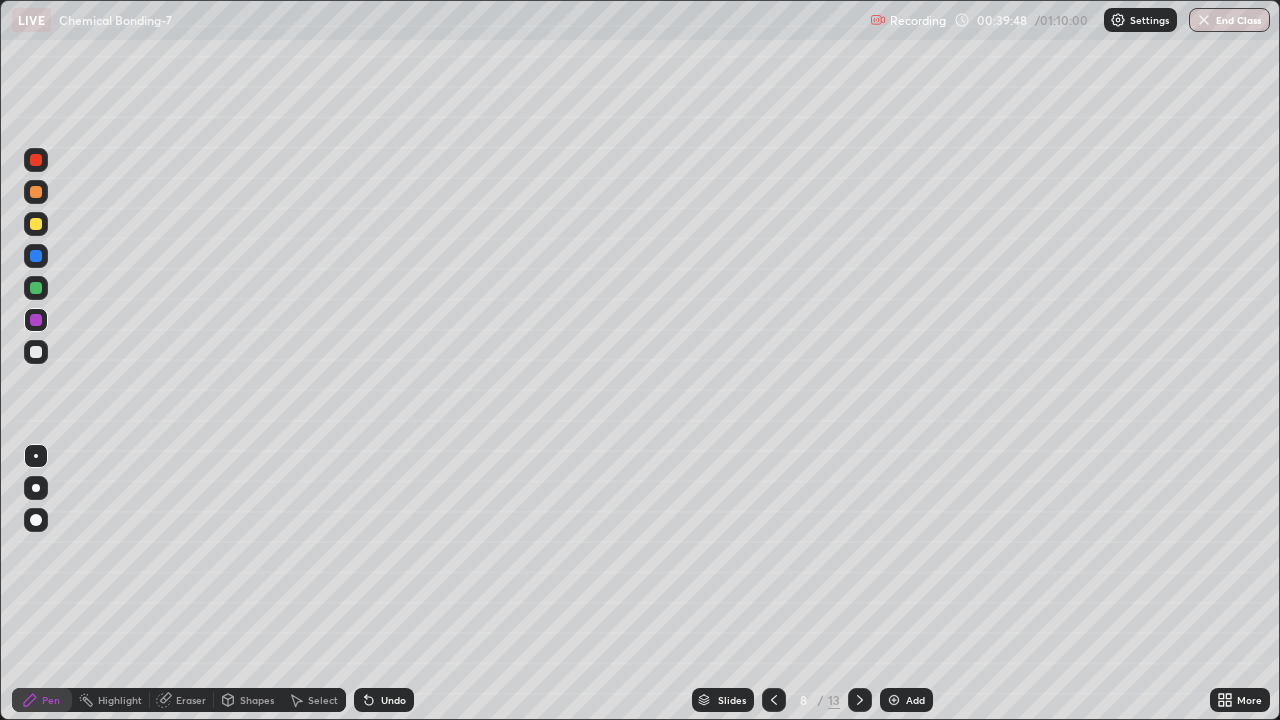 click at bounding box center (36, 288) 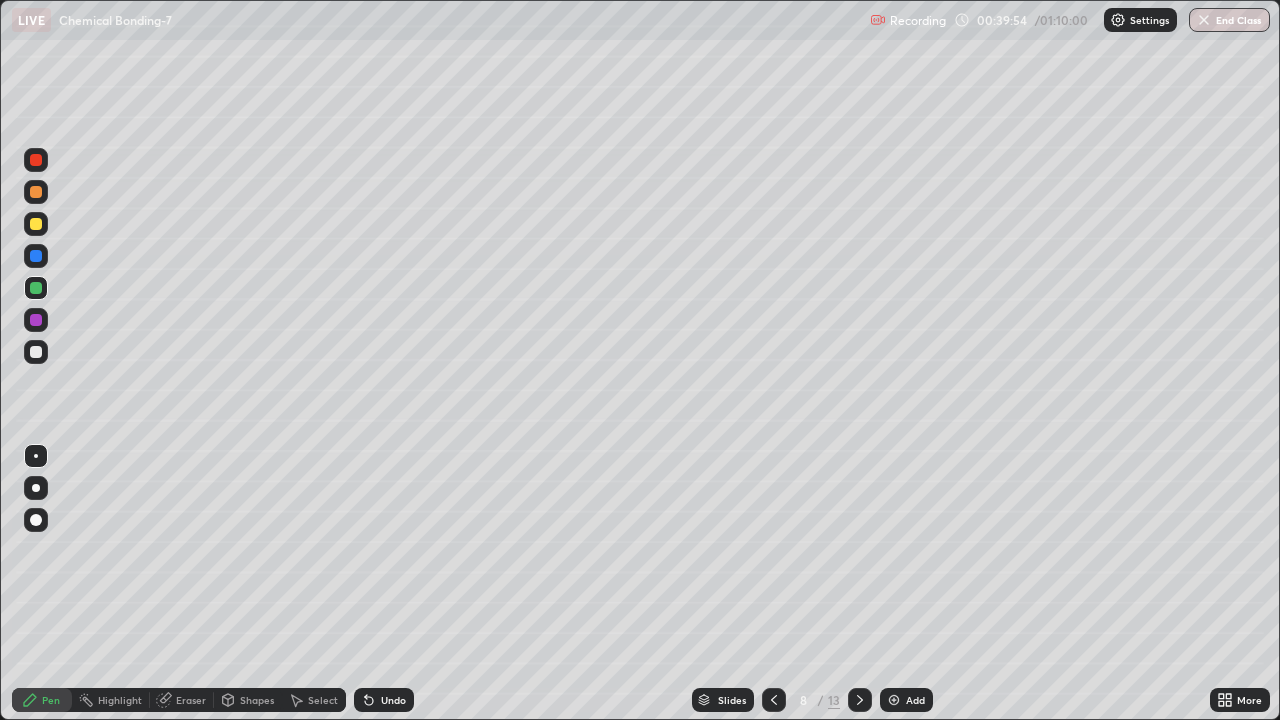 click at bounding box center (36, 224) 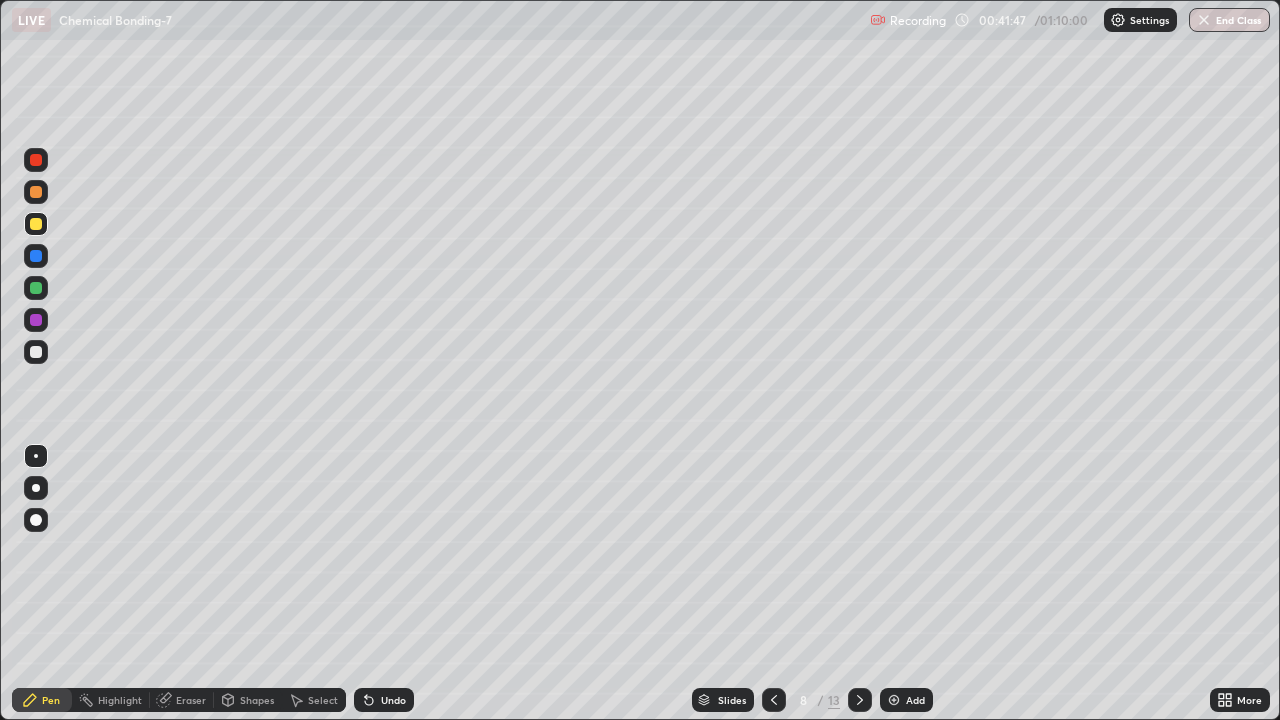click 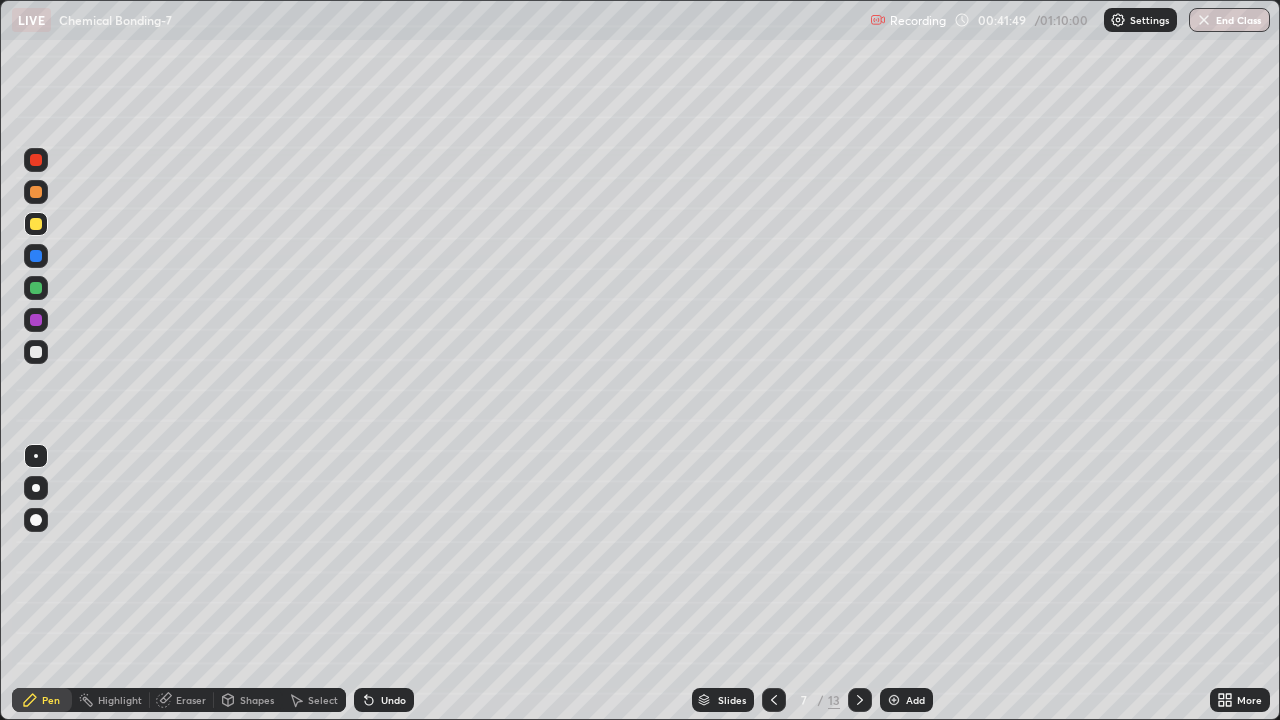 click 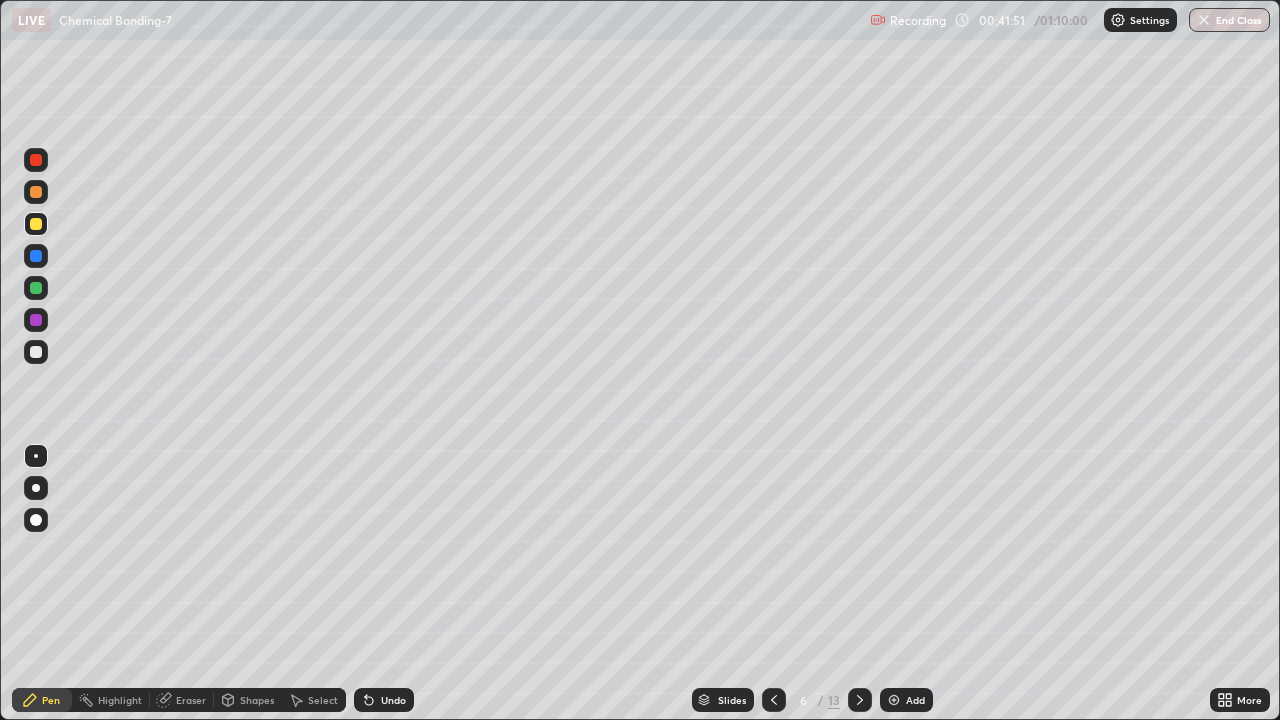 click at bounding box center (860, 700) 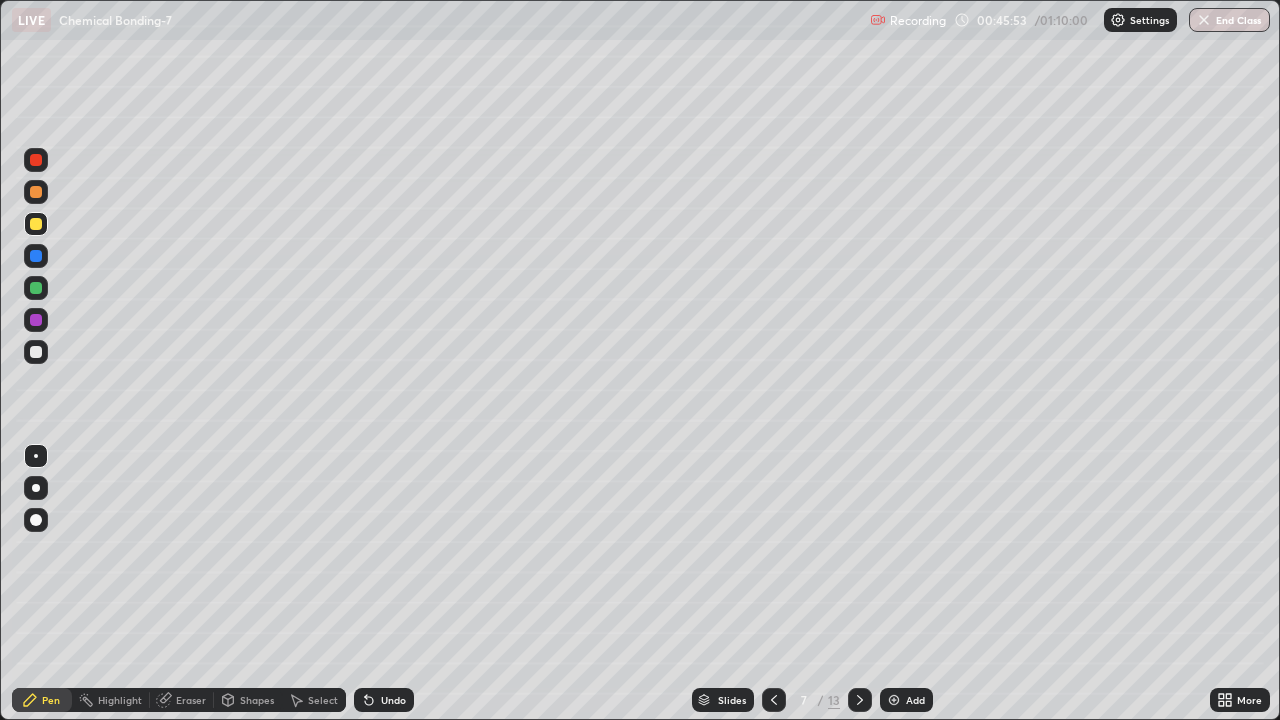 click 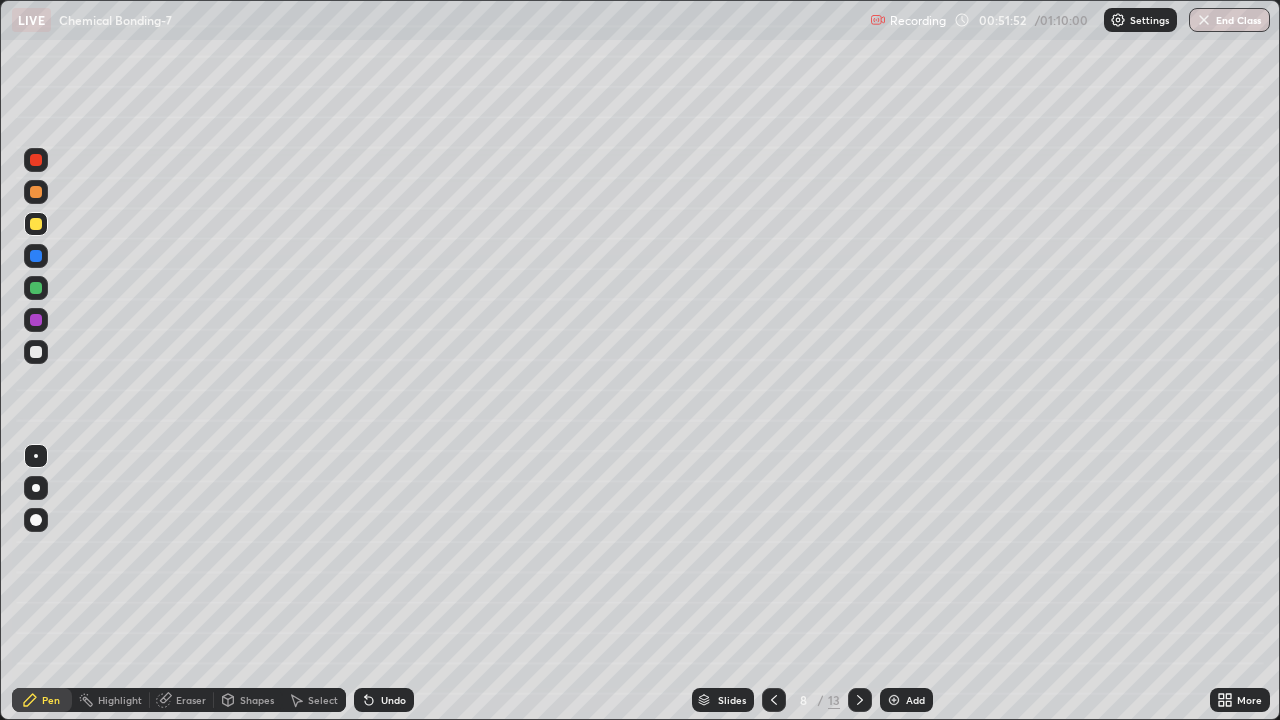 click 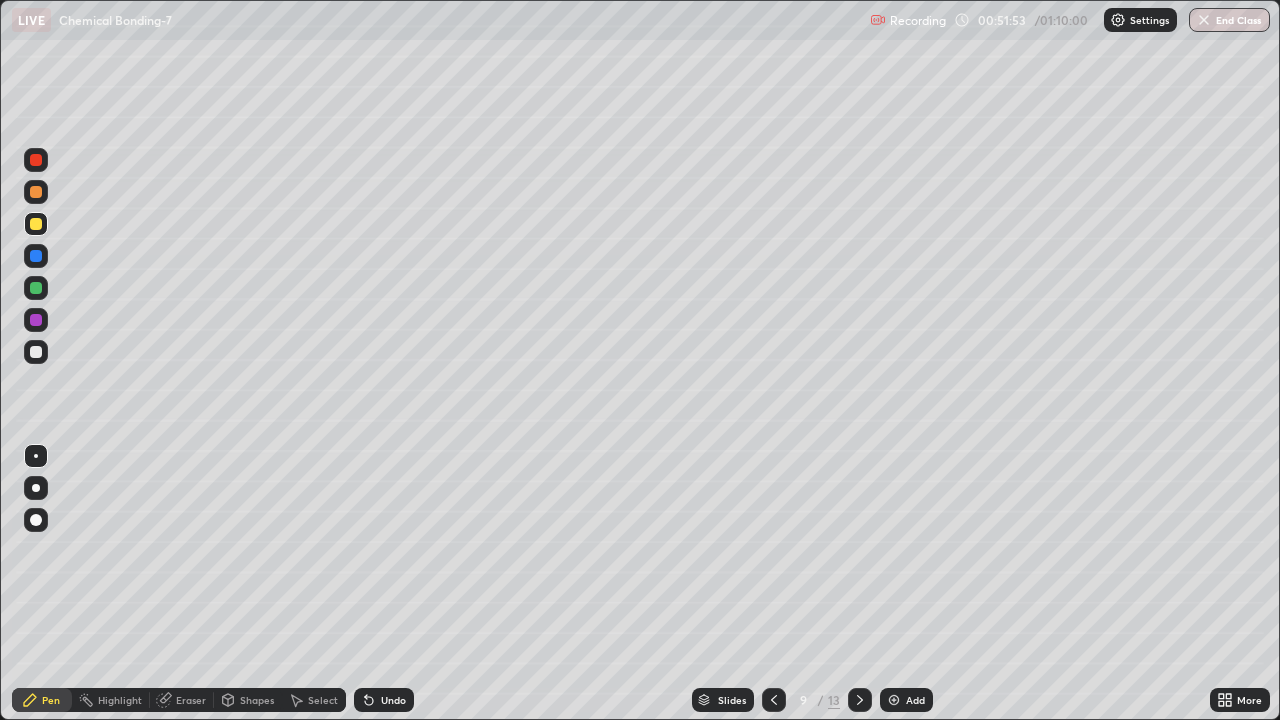 click 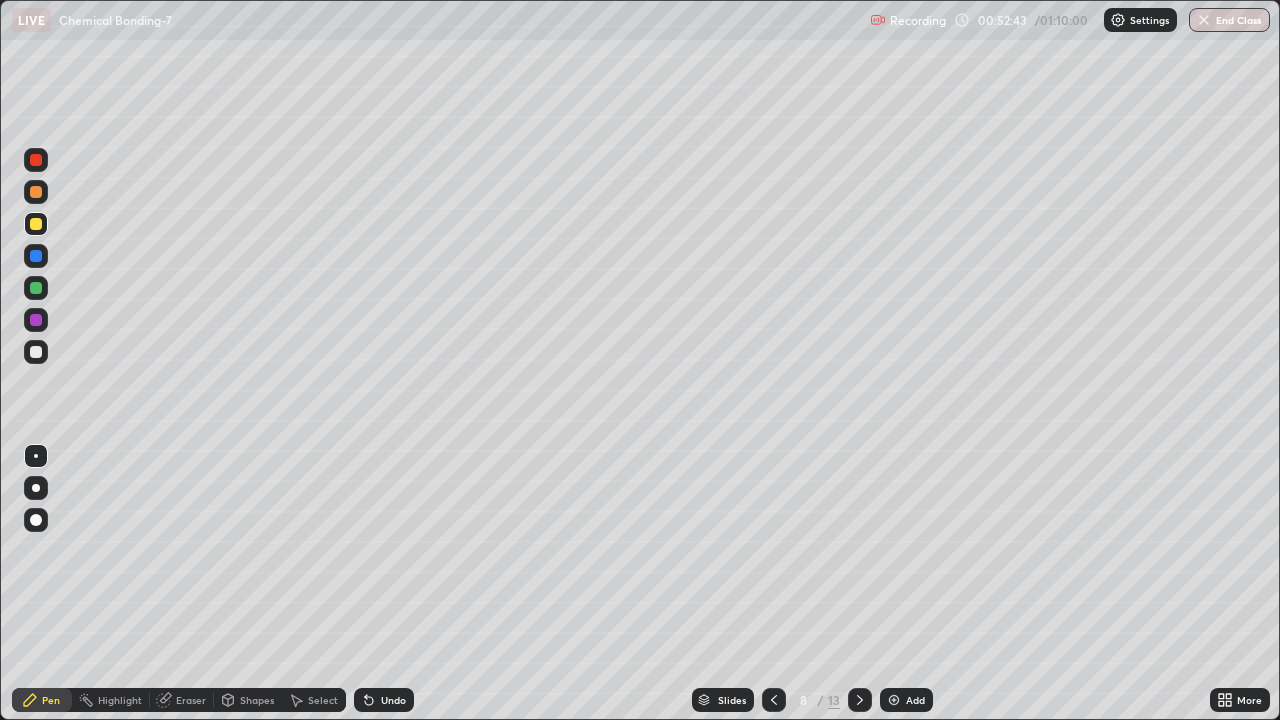 click 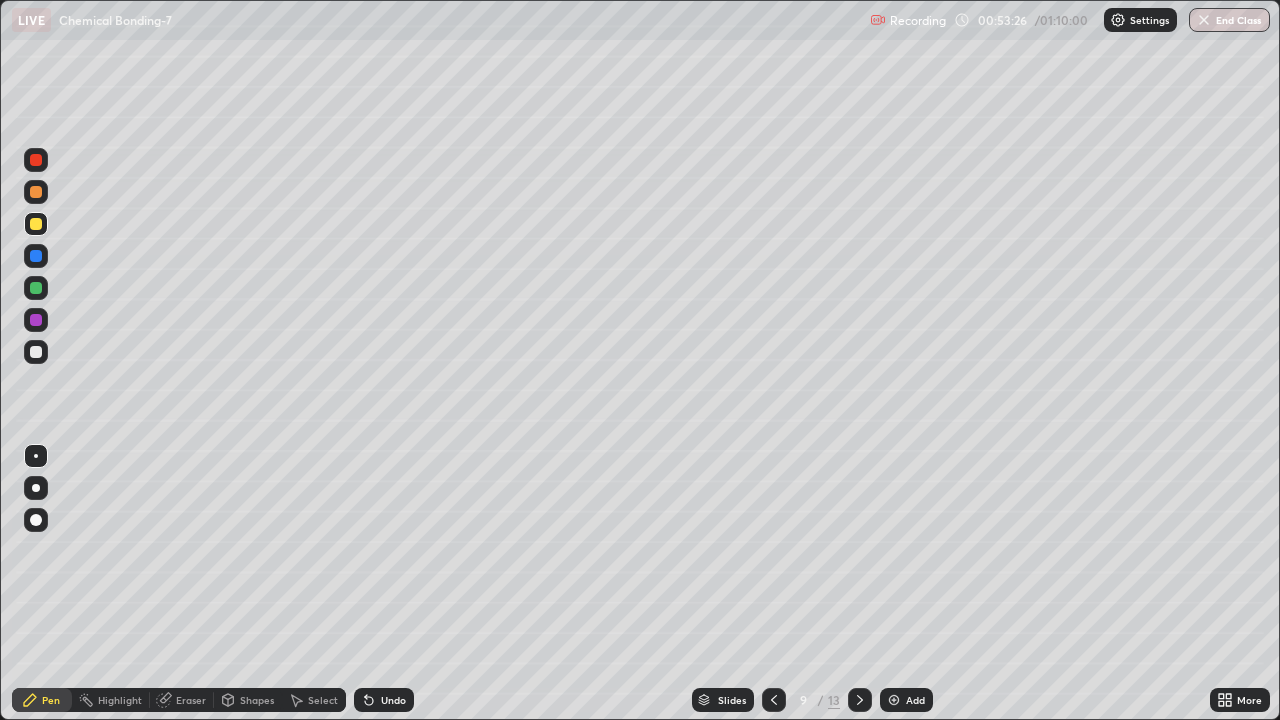 click at bounding box center (36, 192) 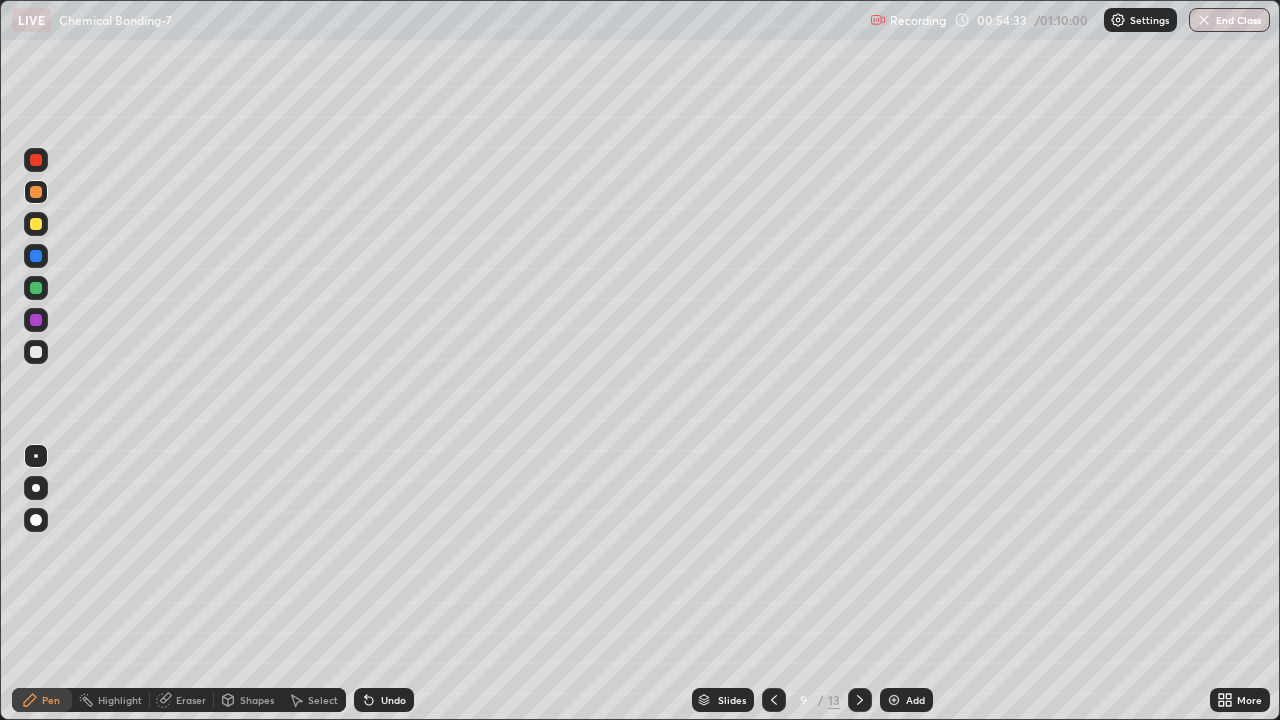click at bounding box center [36, 320] 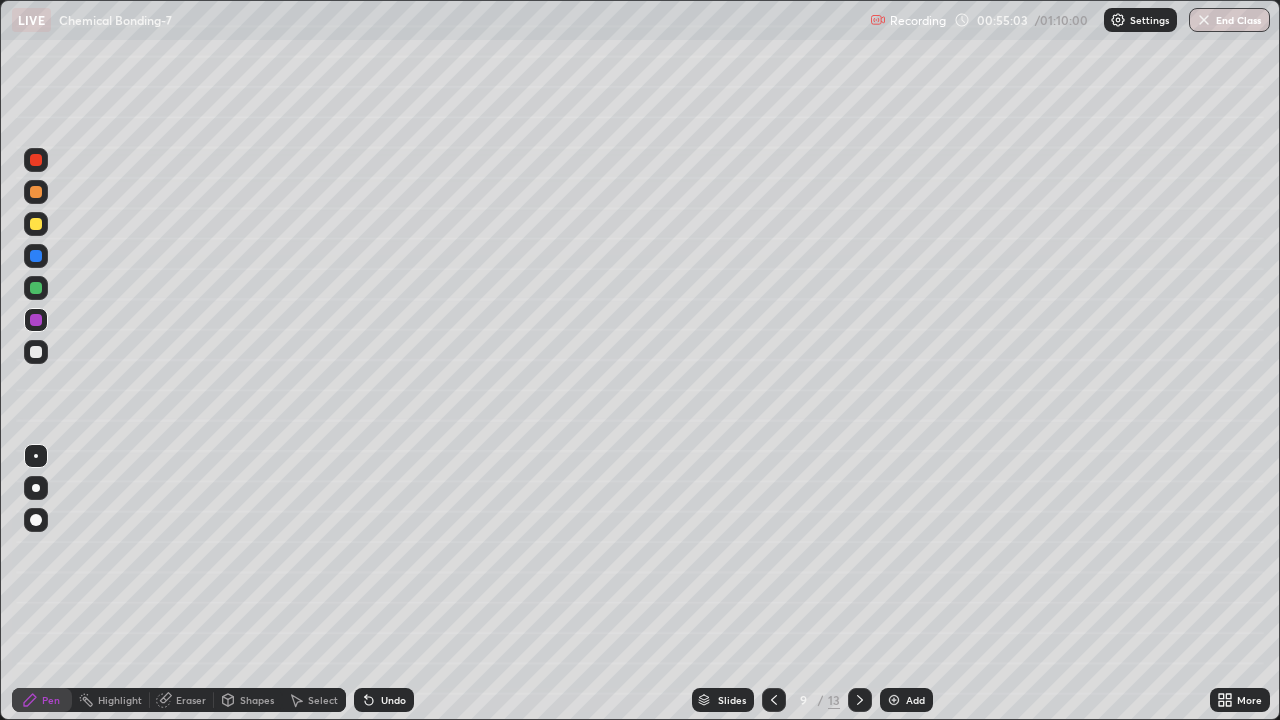 click at bounding box center (36, 192) 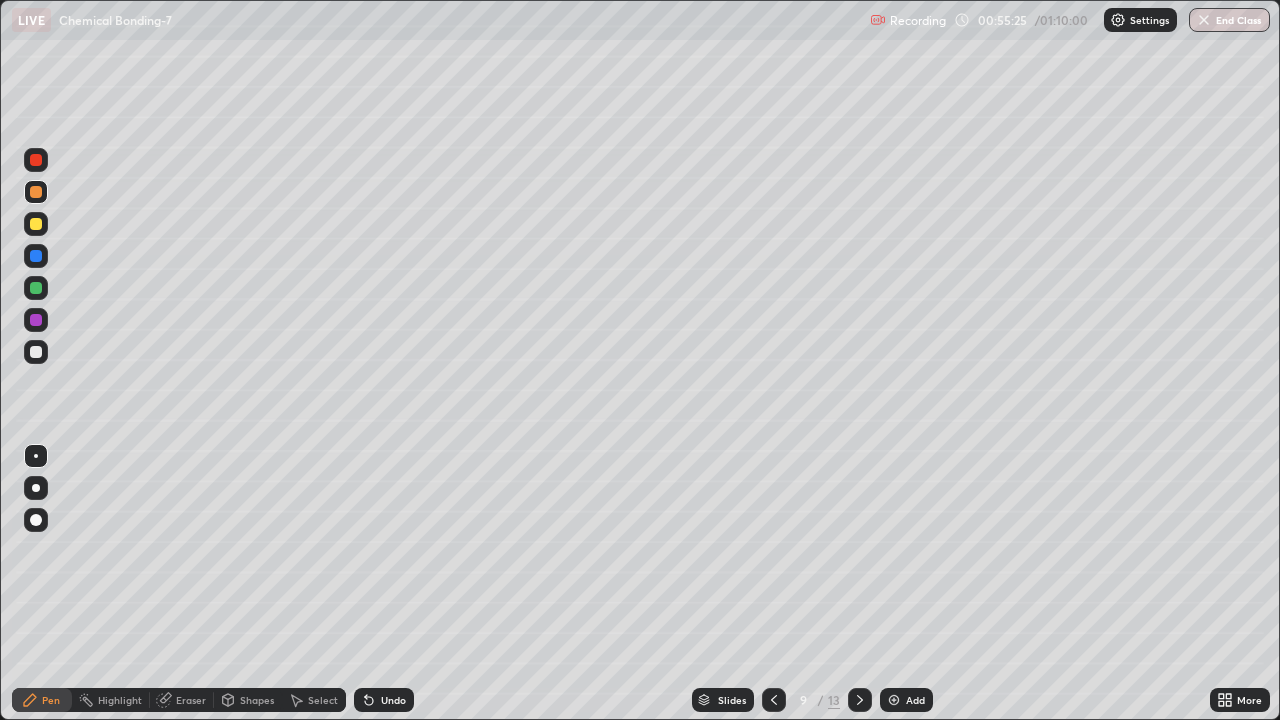 click at bounding box center (36, 224) 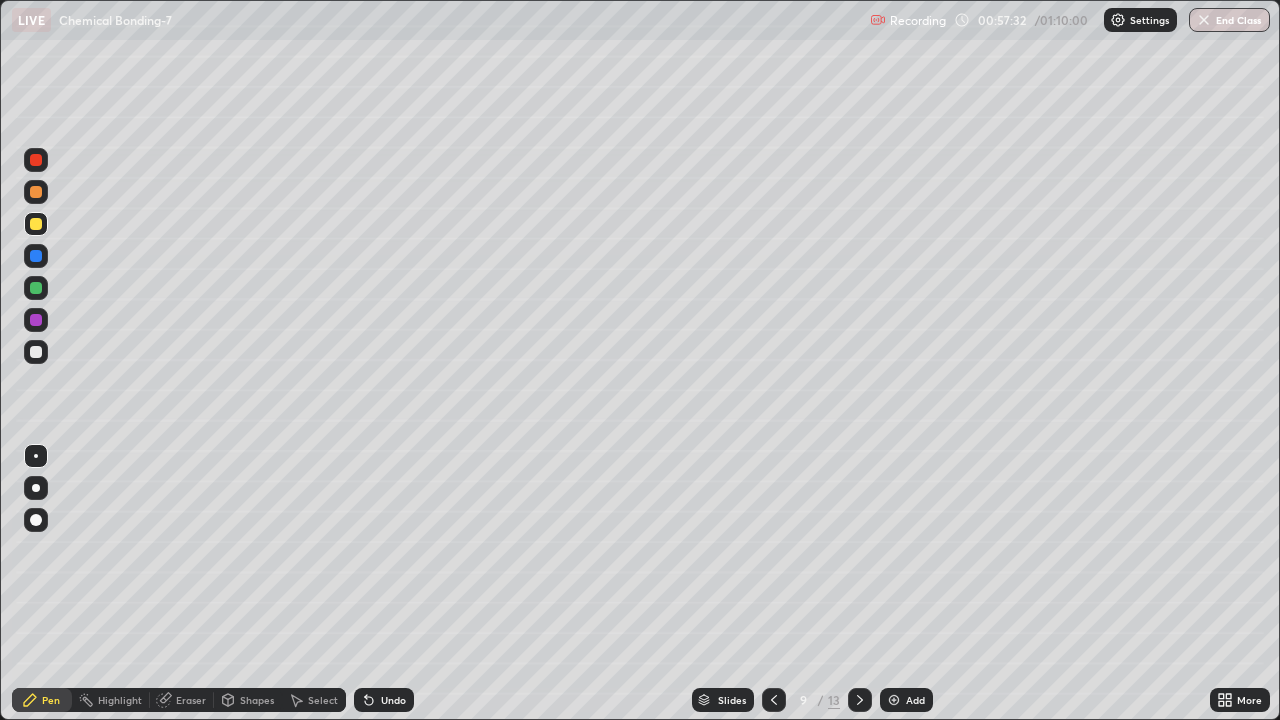 click at bounding box center (36, 352) 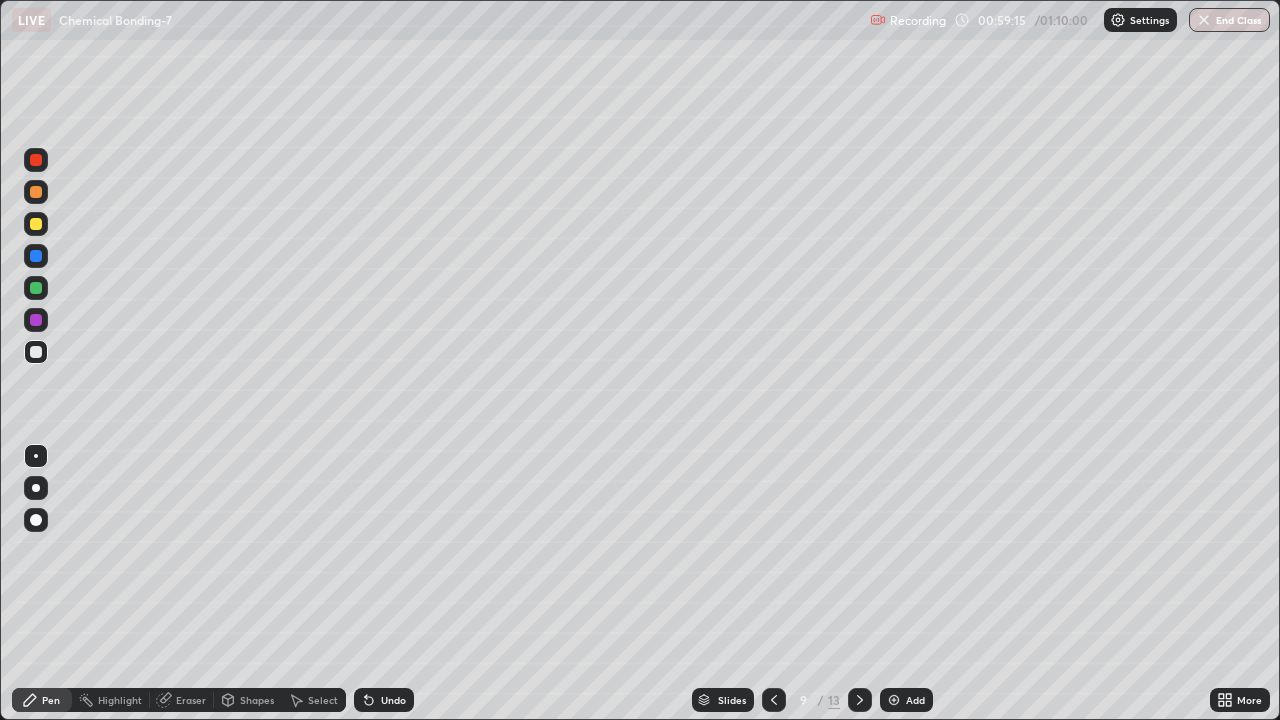 click at bounding box center [36, 288] 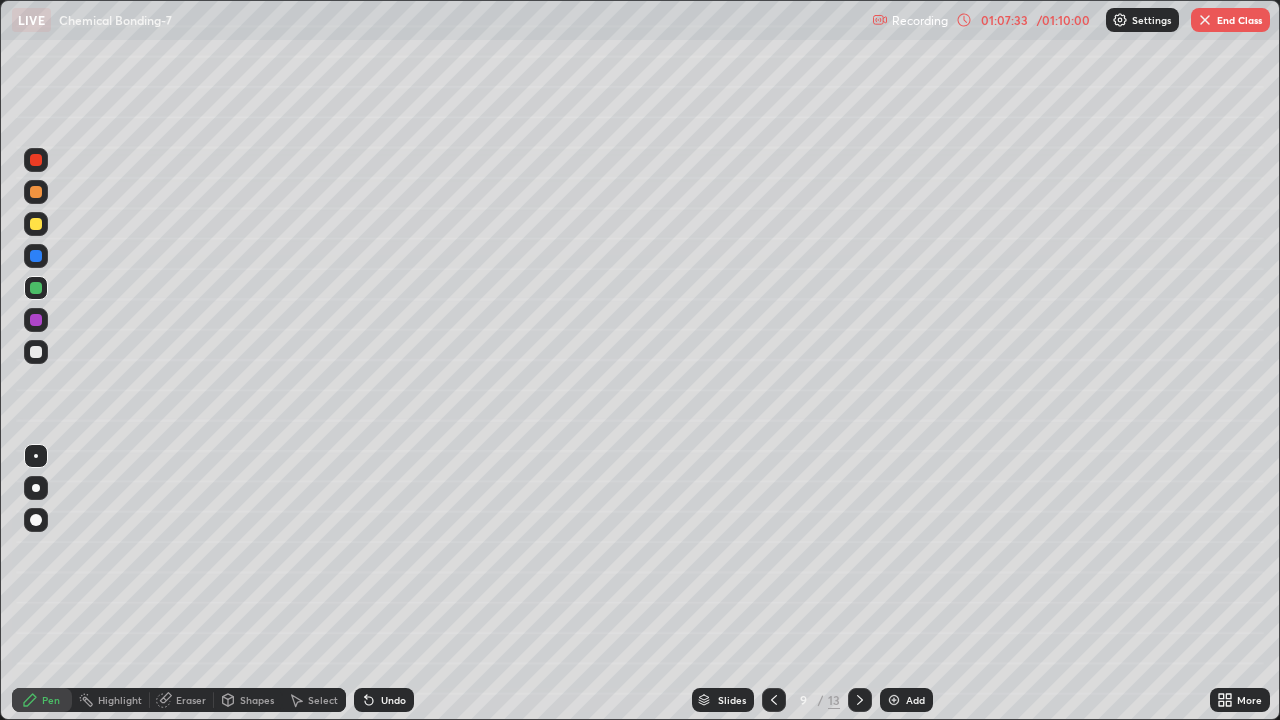 click at bounding box center (1205, 20) 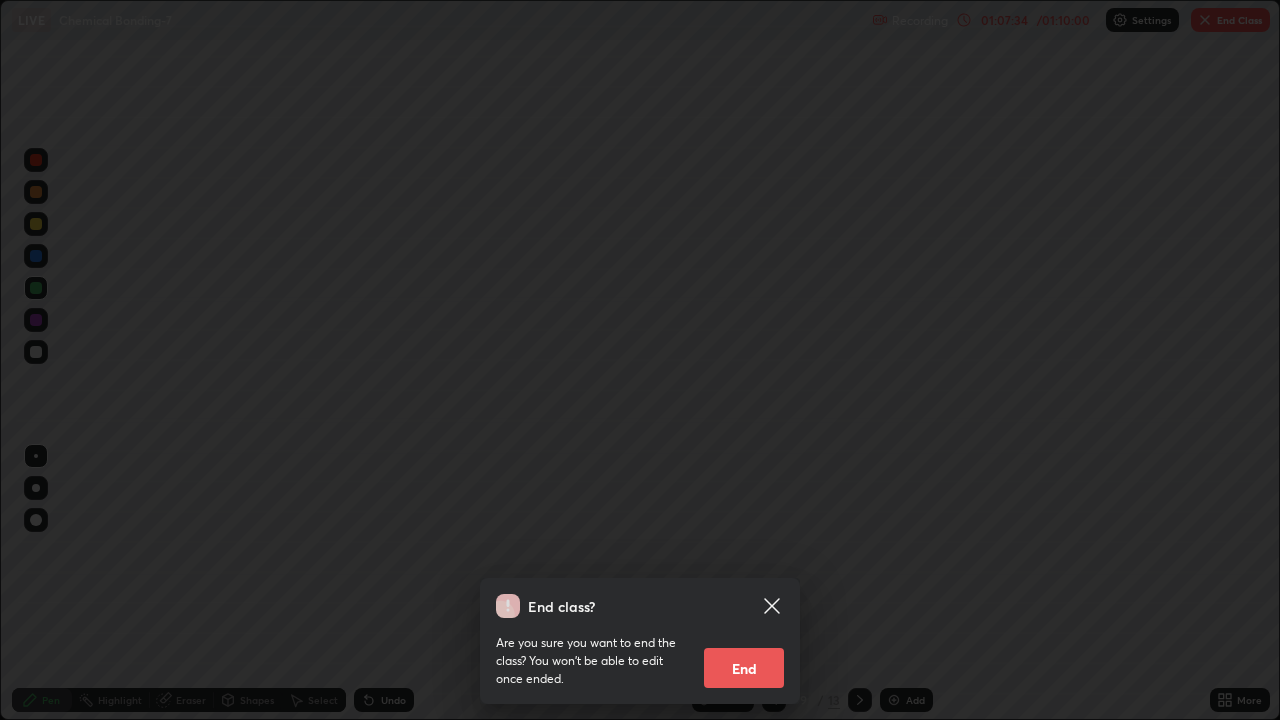 click on "End" at bounding box center (744, 668) 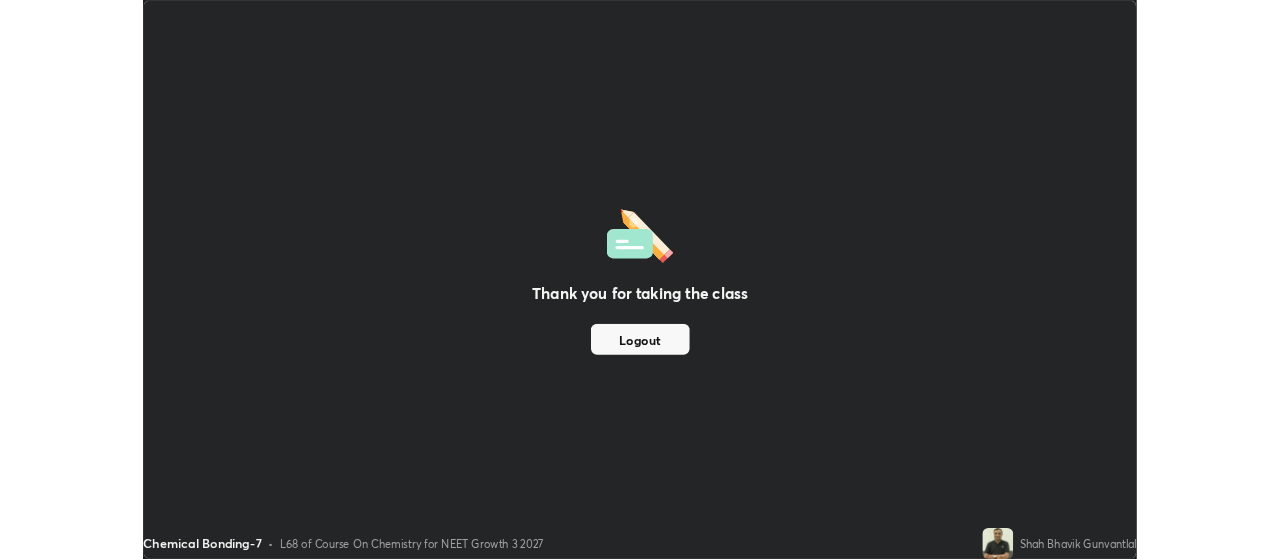 scroll, scrollTop: 559, scrollLeft: 1280, axis: both 